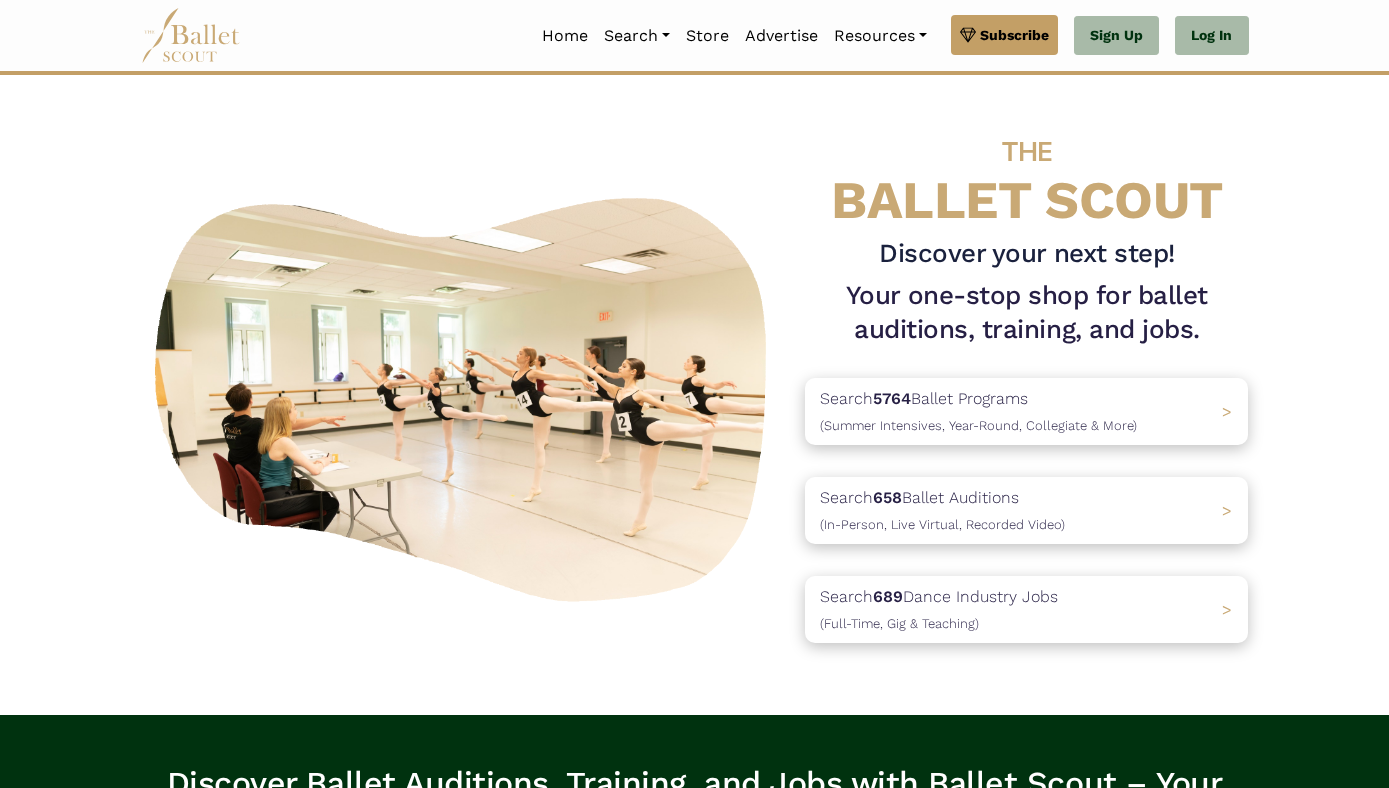 scroll, scrollTop: 0, scrollLeft: 0, axis: both 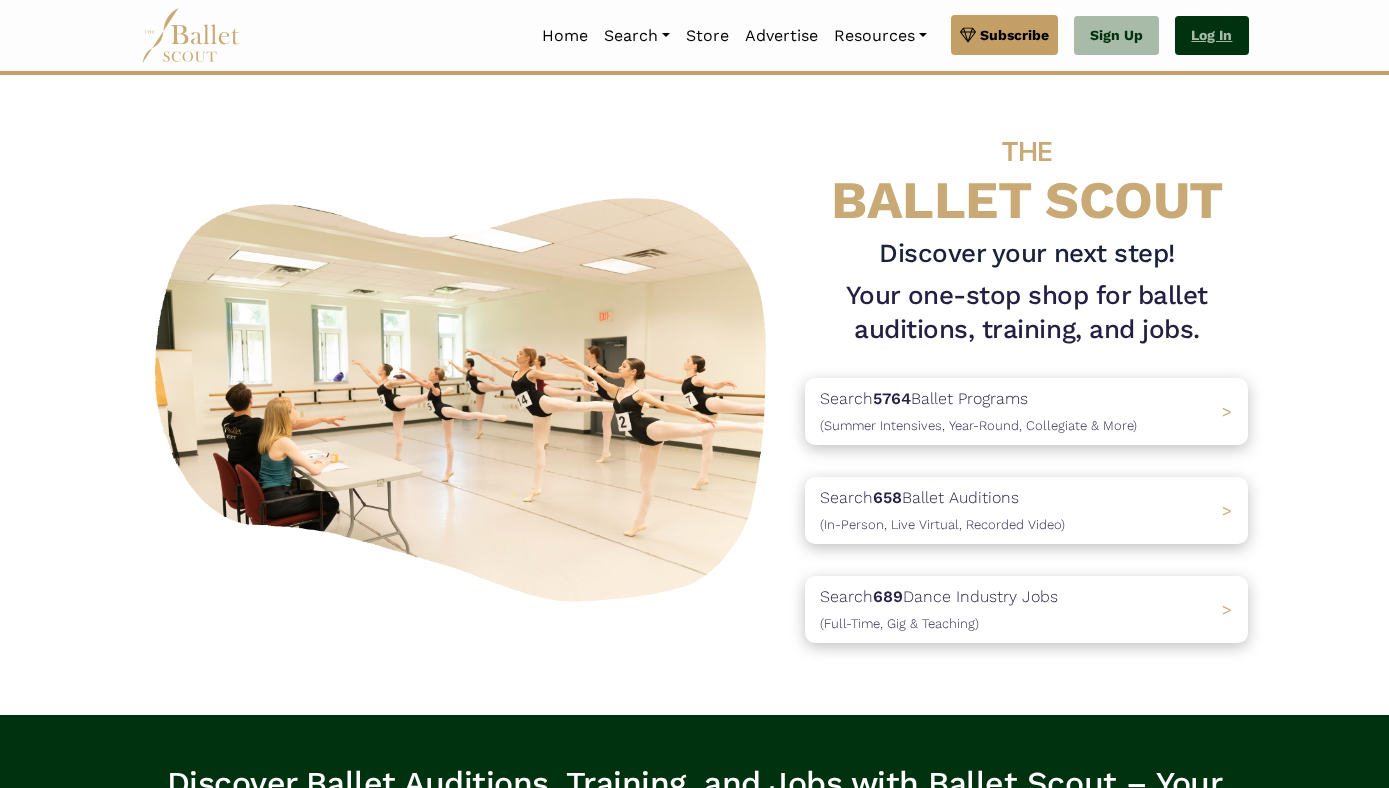click on "Log In" at bounding box center [1211, 36] 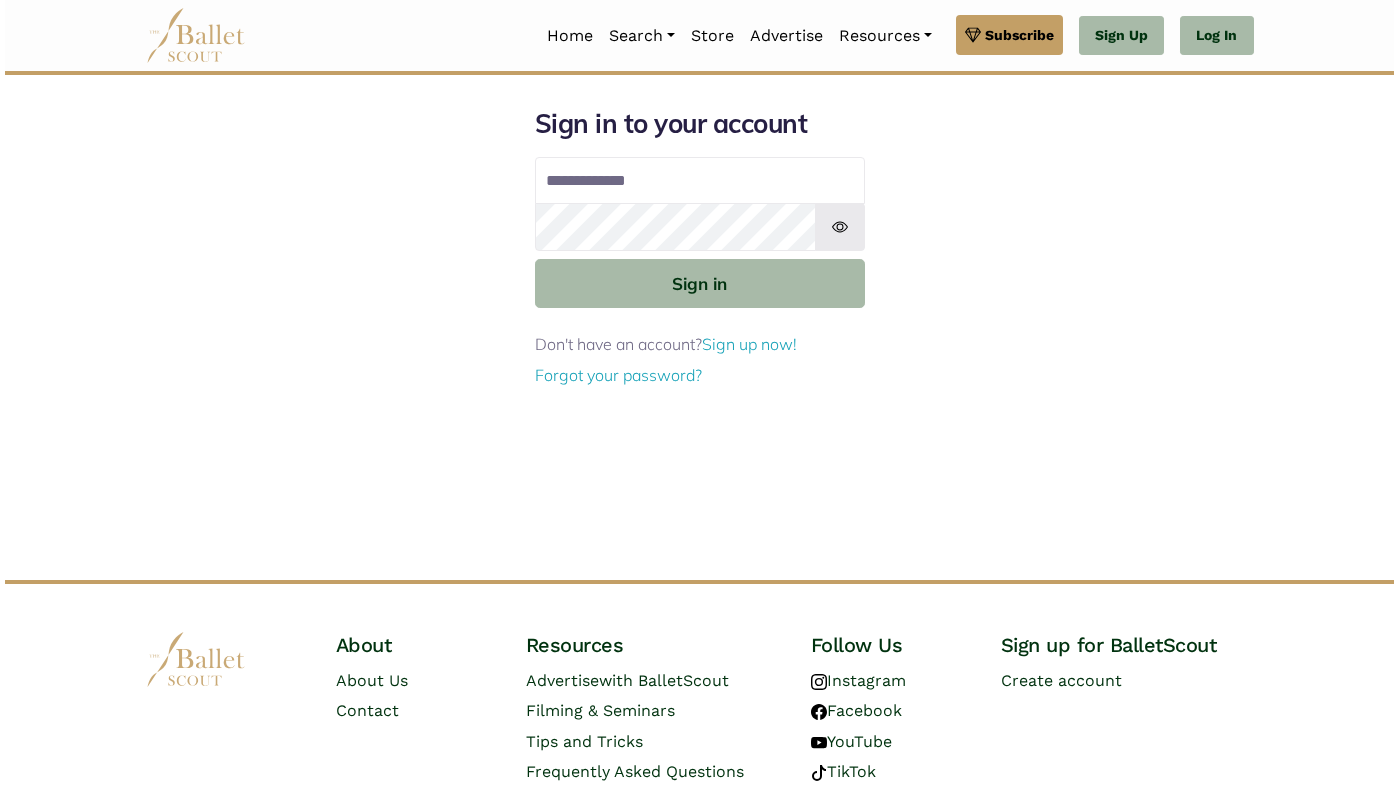 scroll, scrollTop: 0, scrollLeft: 0, axis: both 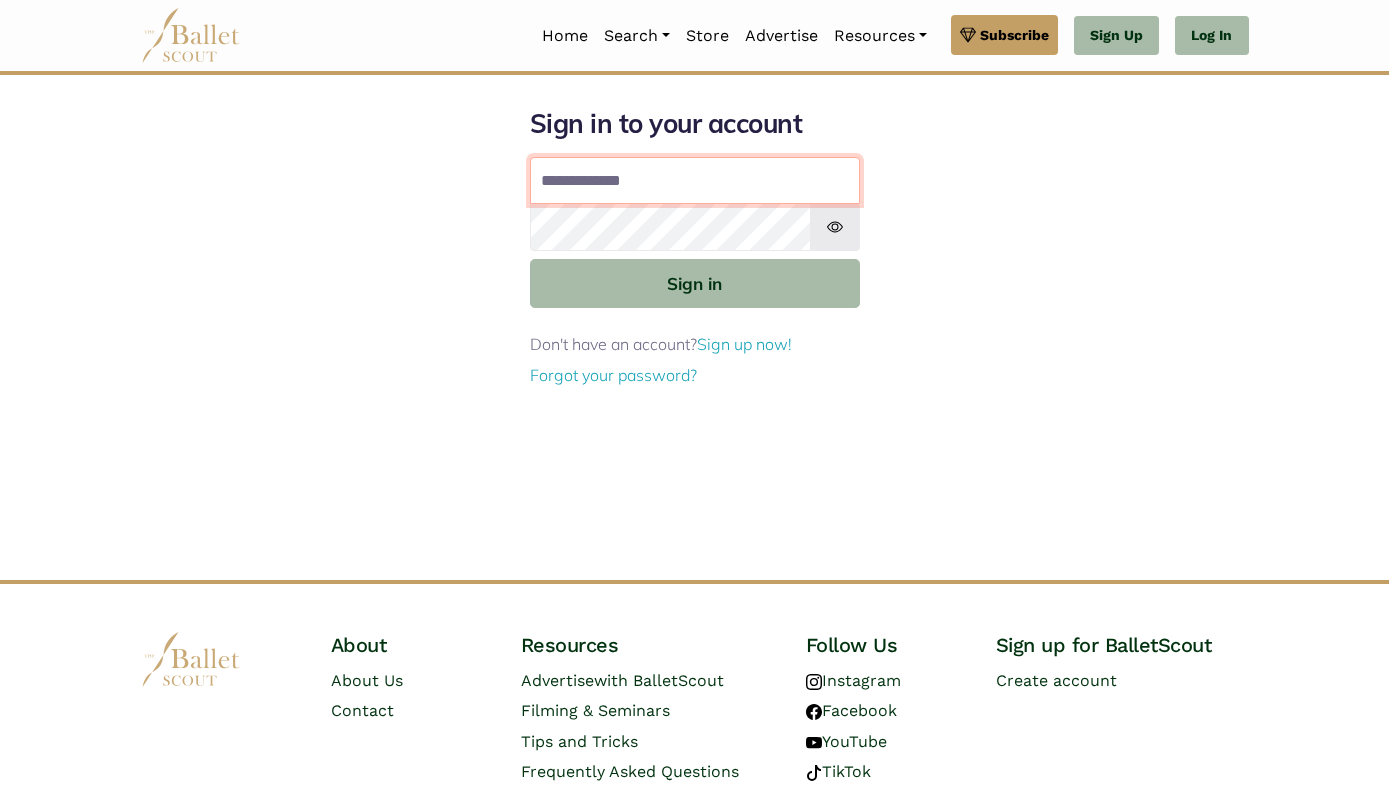 type on "**********" 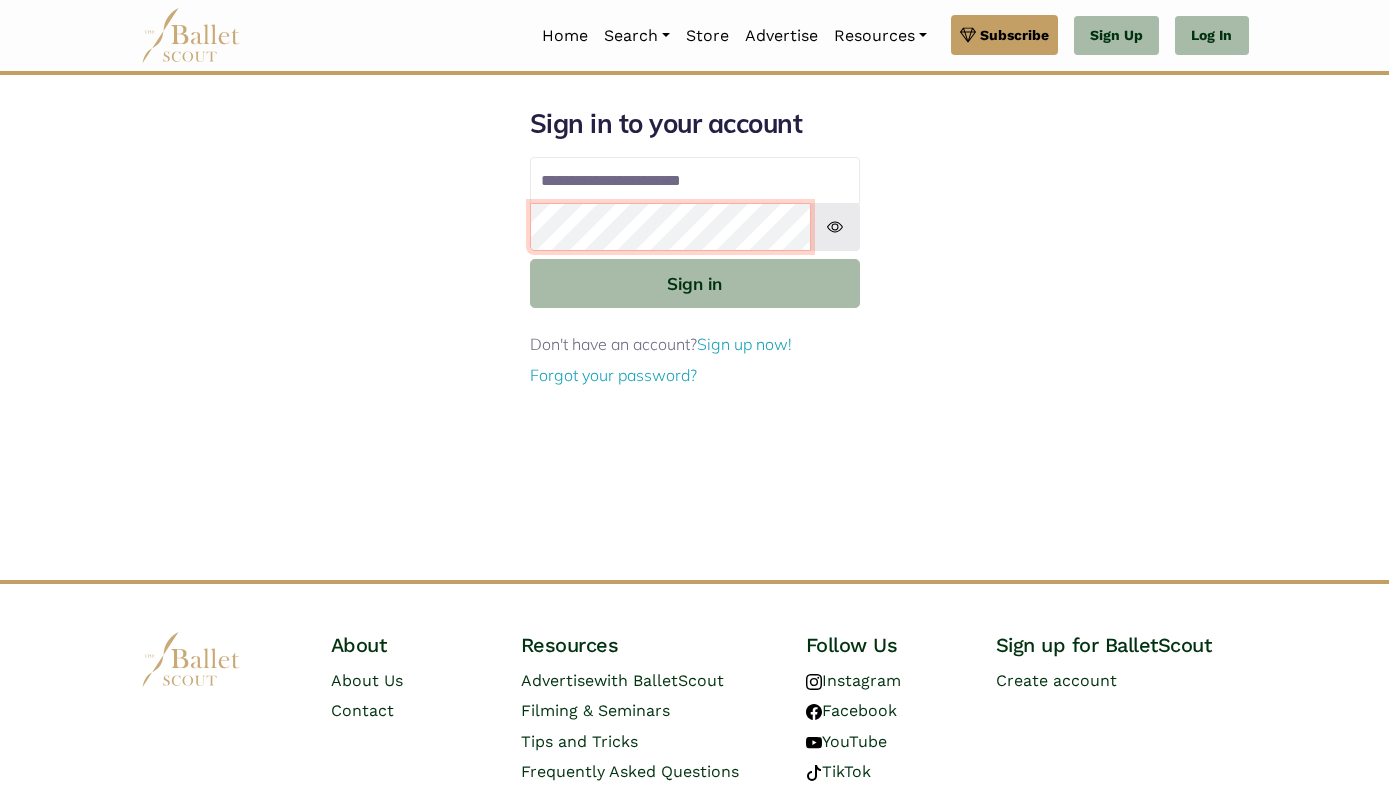 click on "Sign in" at bounding box center (695, 283) 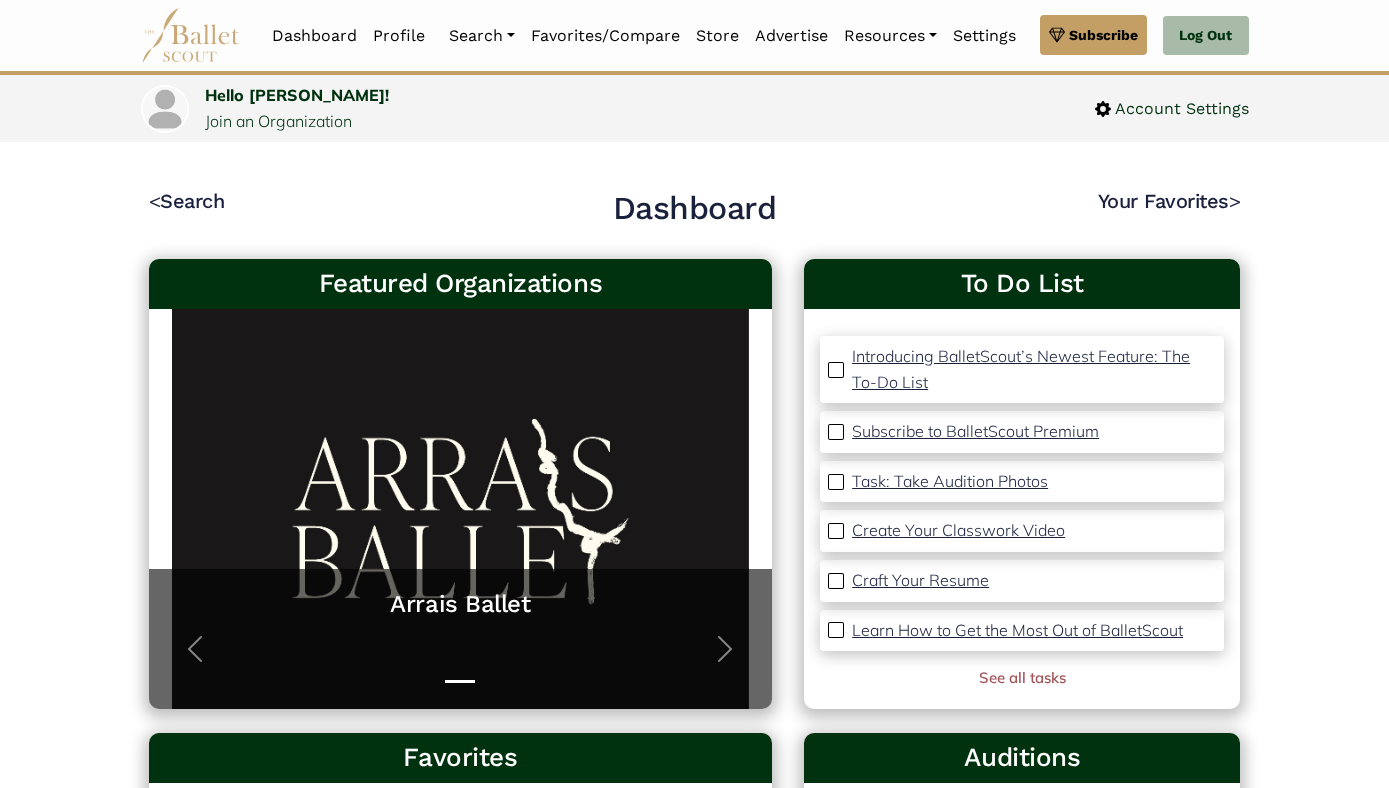 scroll, scrollTop: 0, scrollLeft: 0, axis: both 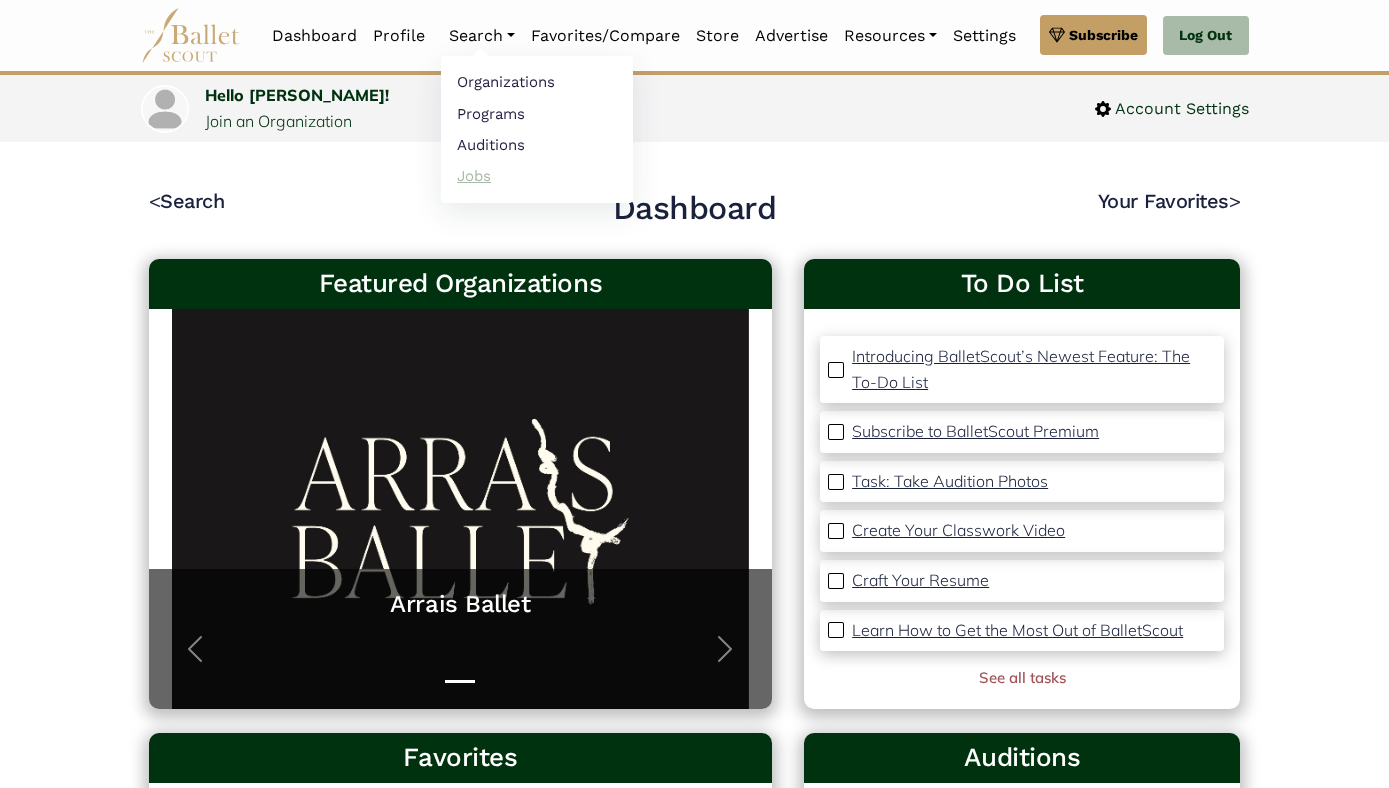 click on "Jobs" at bounding box center (537, 175) 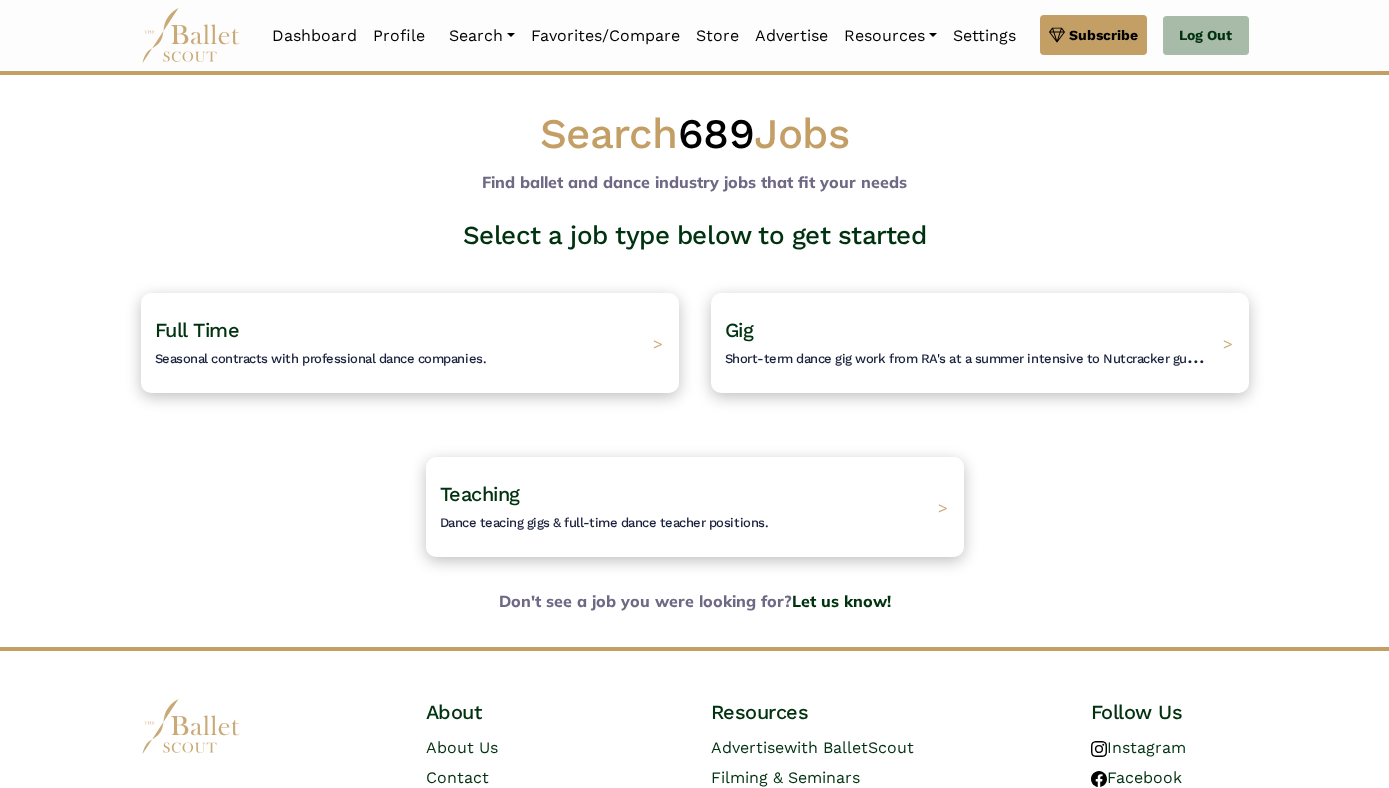 scroll, scrollTop: 0, scrollLeft: 0, axis: both 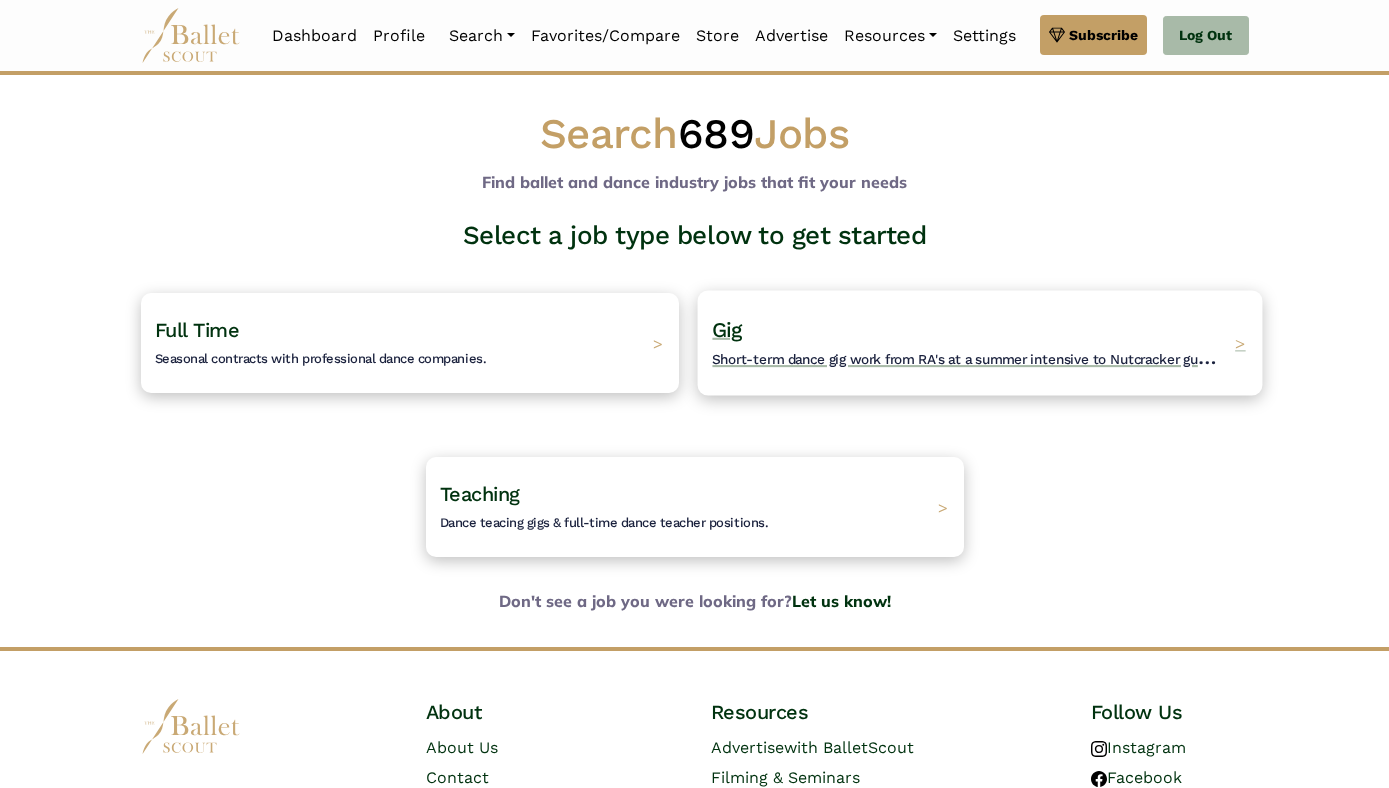 click on "Short-term dance gig
work from RA's at a summer intensive to Nutcracker guestings." at bounding box center [979, 356] 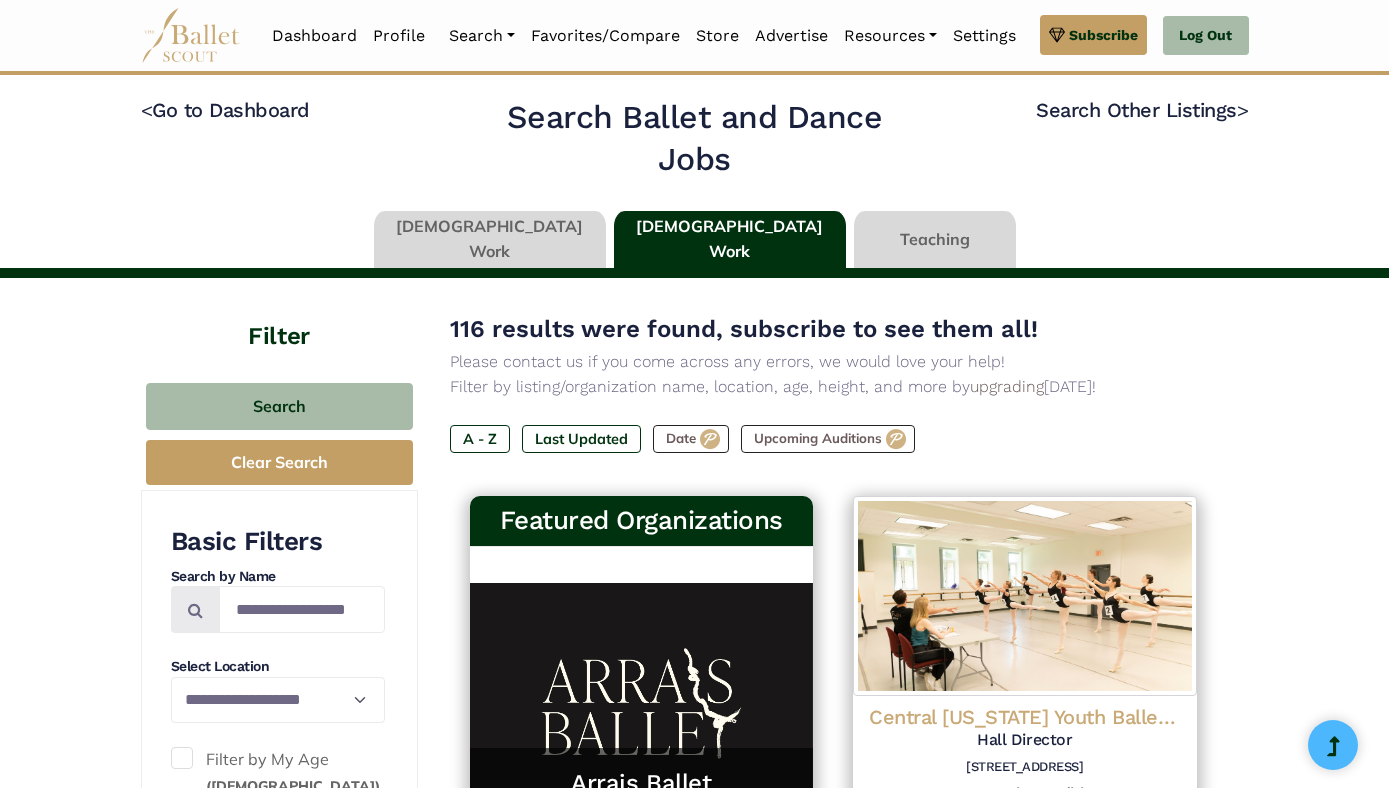 scroll, scrollTop: 0, scrollLeft: 0, axis: both 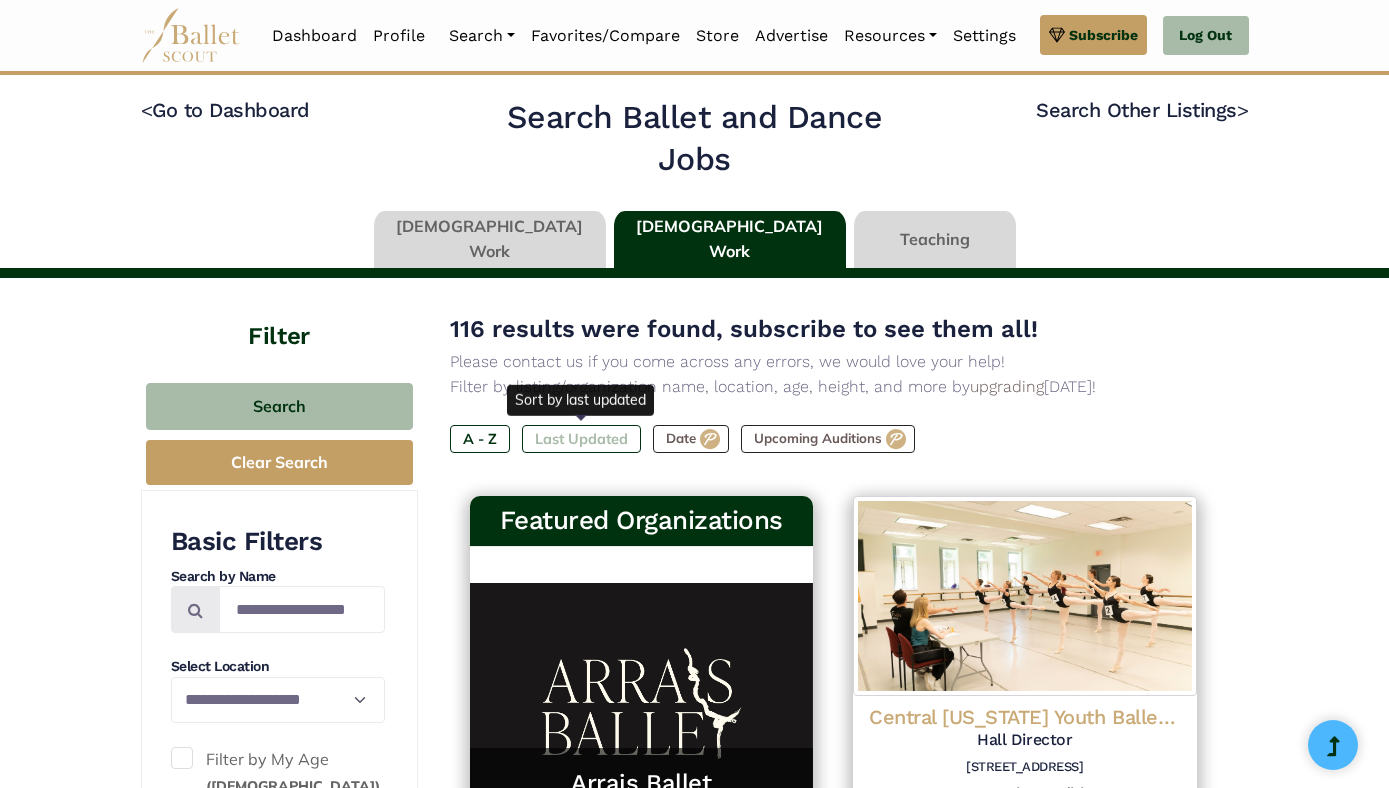 click on "Last Updated" at bounding box center (581, 439) 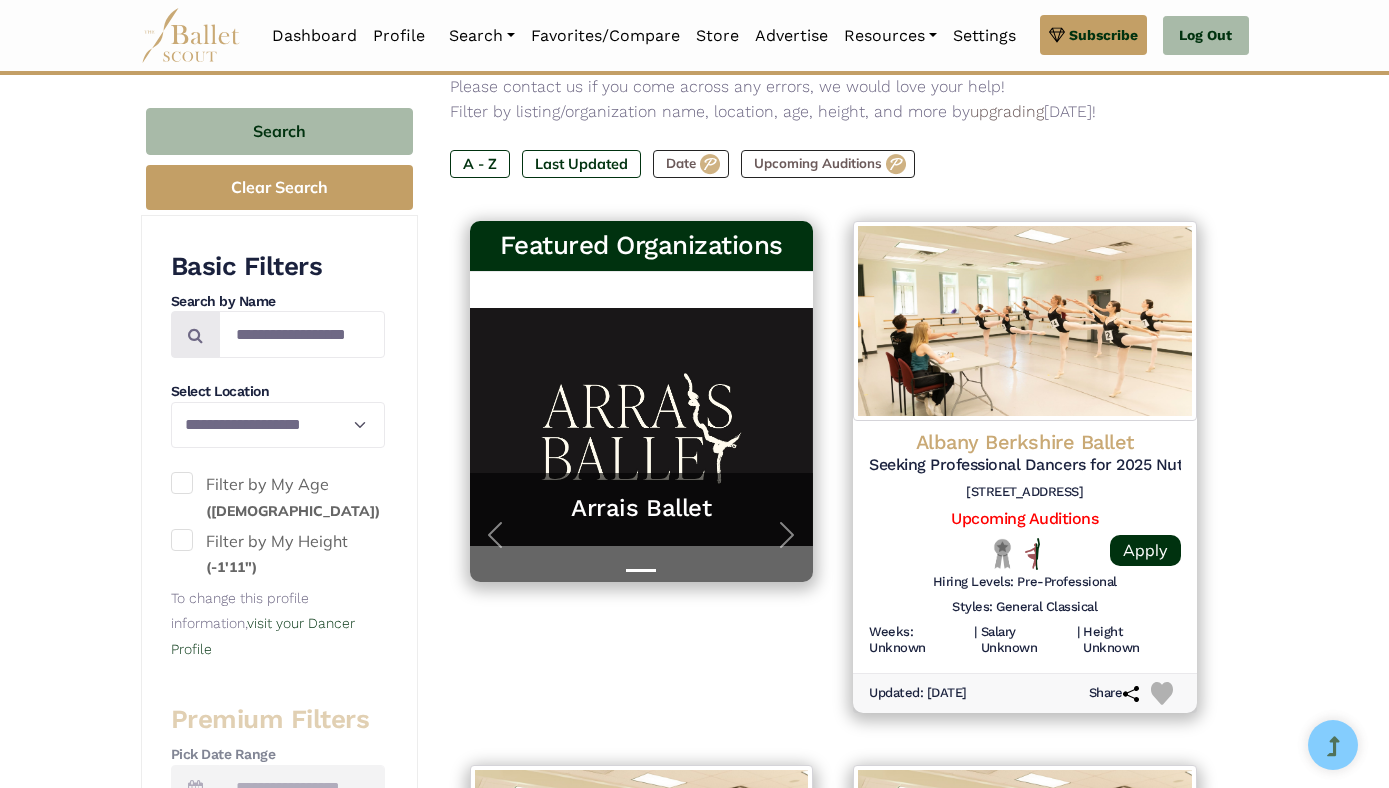 scroll, scrollTop: 344, scrollLeft: 0, axis: vertical 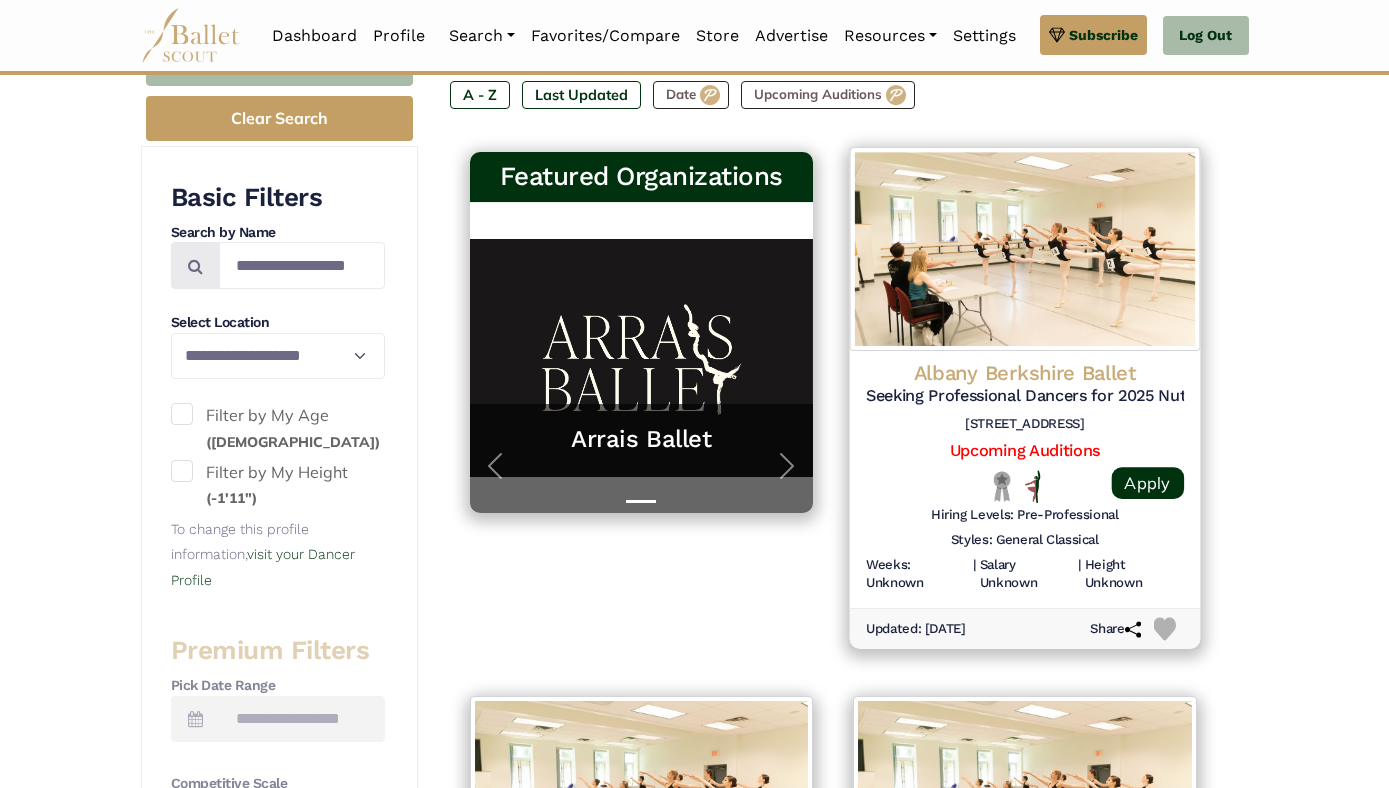 click on "Albany Berkshire Ballet" at bounding box center (1025, 372) 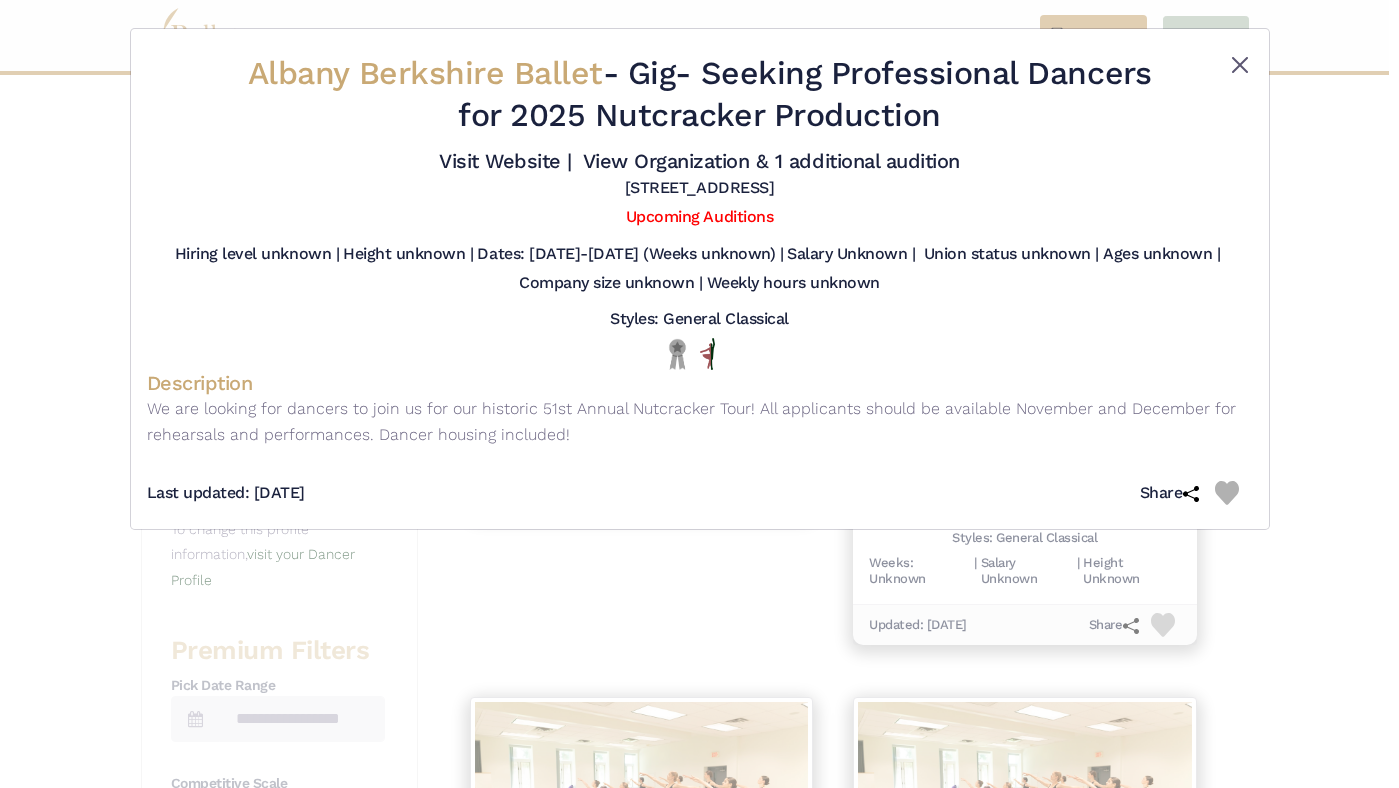 click at bounding box center [1240, 65] 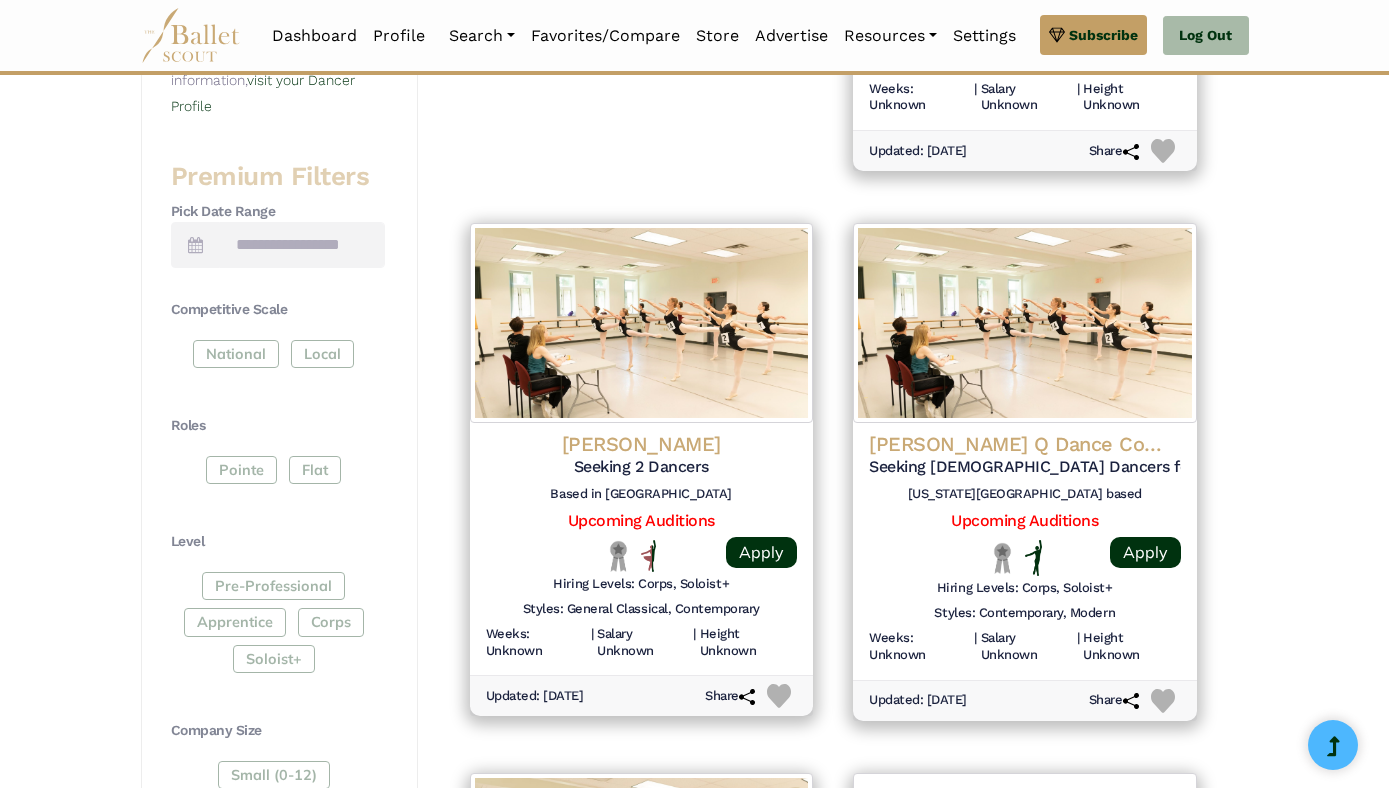 scroll, scrollTop: 825, scrollLeft: 0, axis: vertical 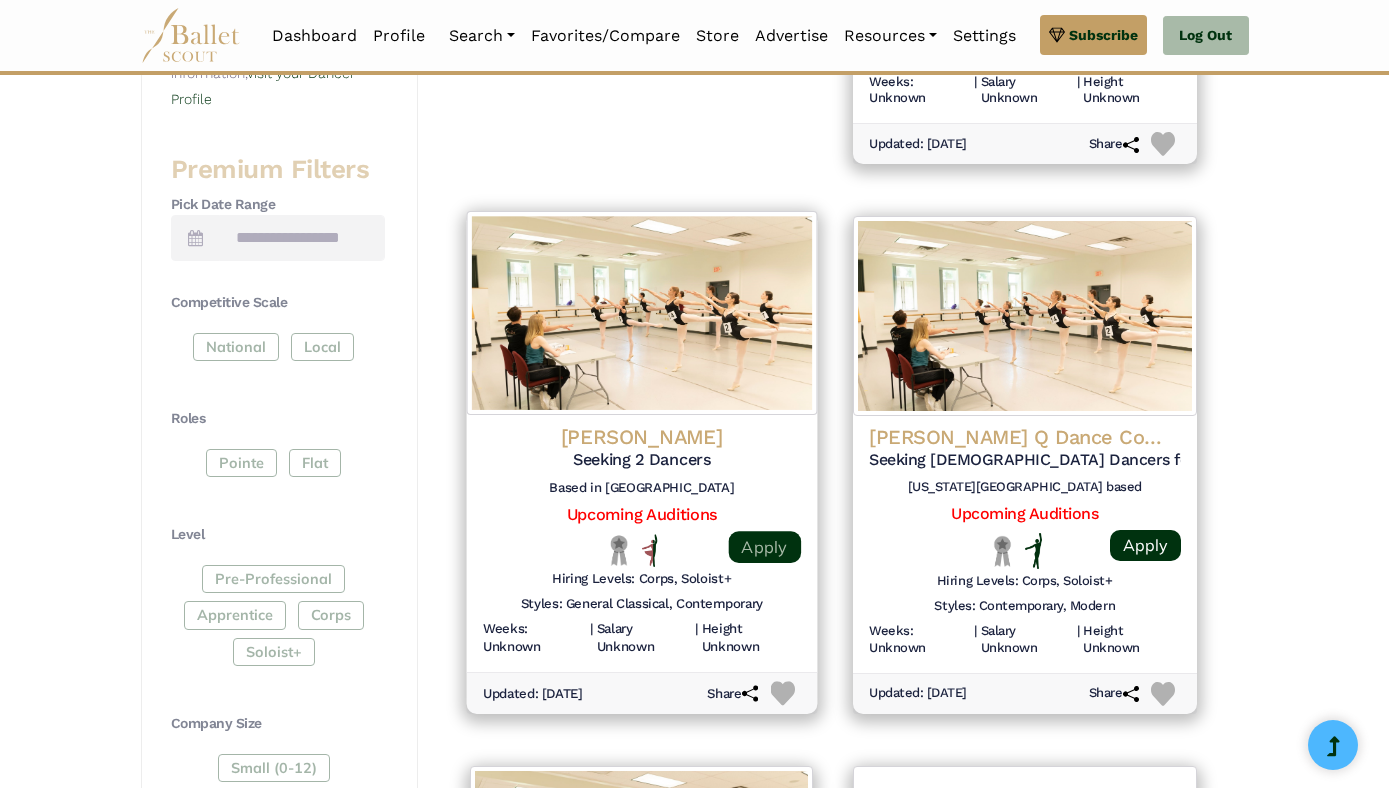 click on "Apply" at bounding box center [764, 547] 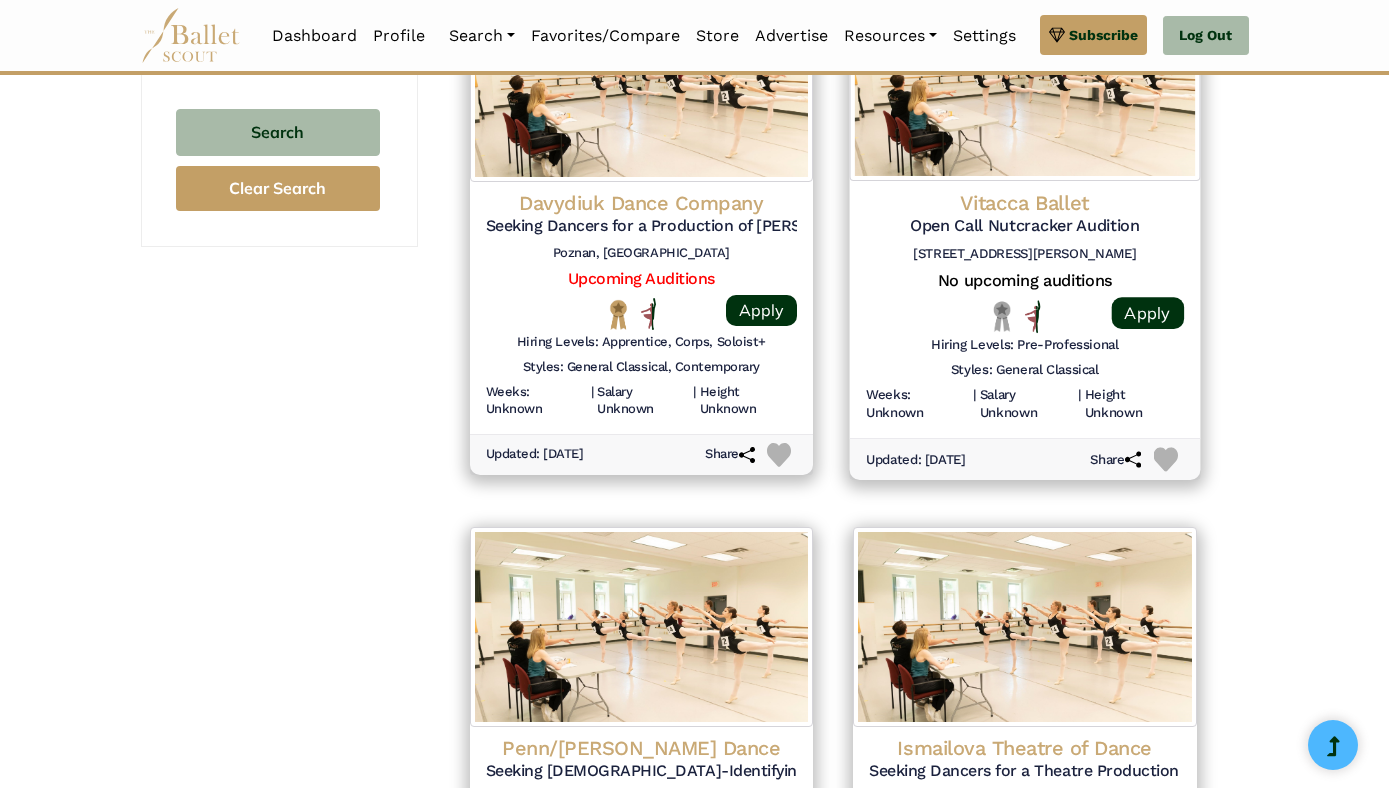 scroll, scrollTop: 2154, scrollLeft: 0, axis: vertical 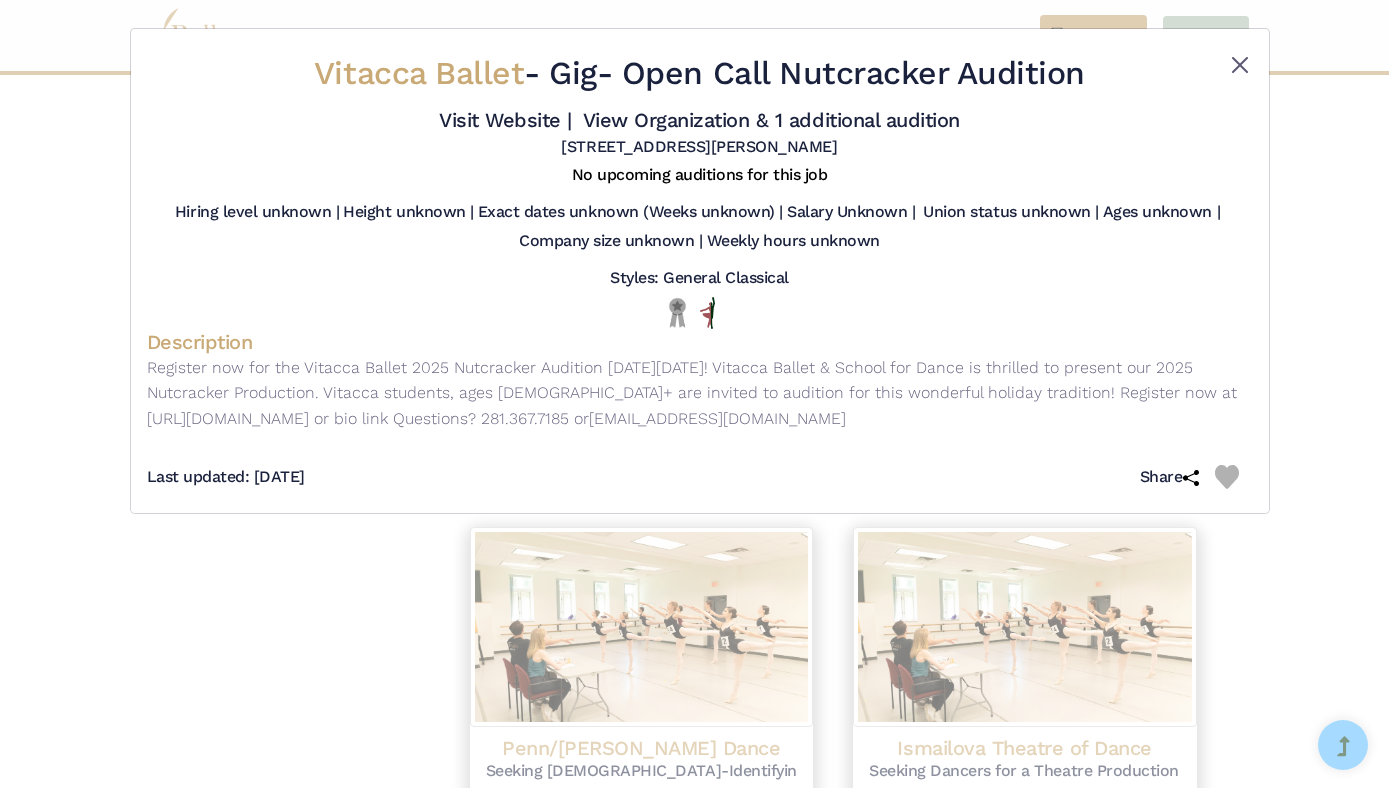 click at bounding box center [1240, 65] 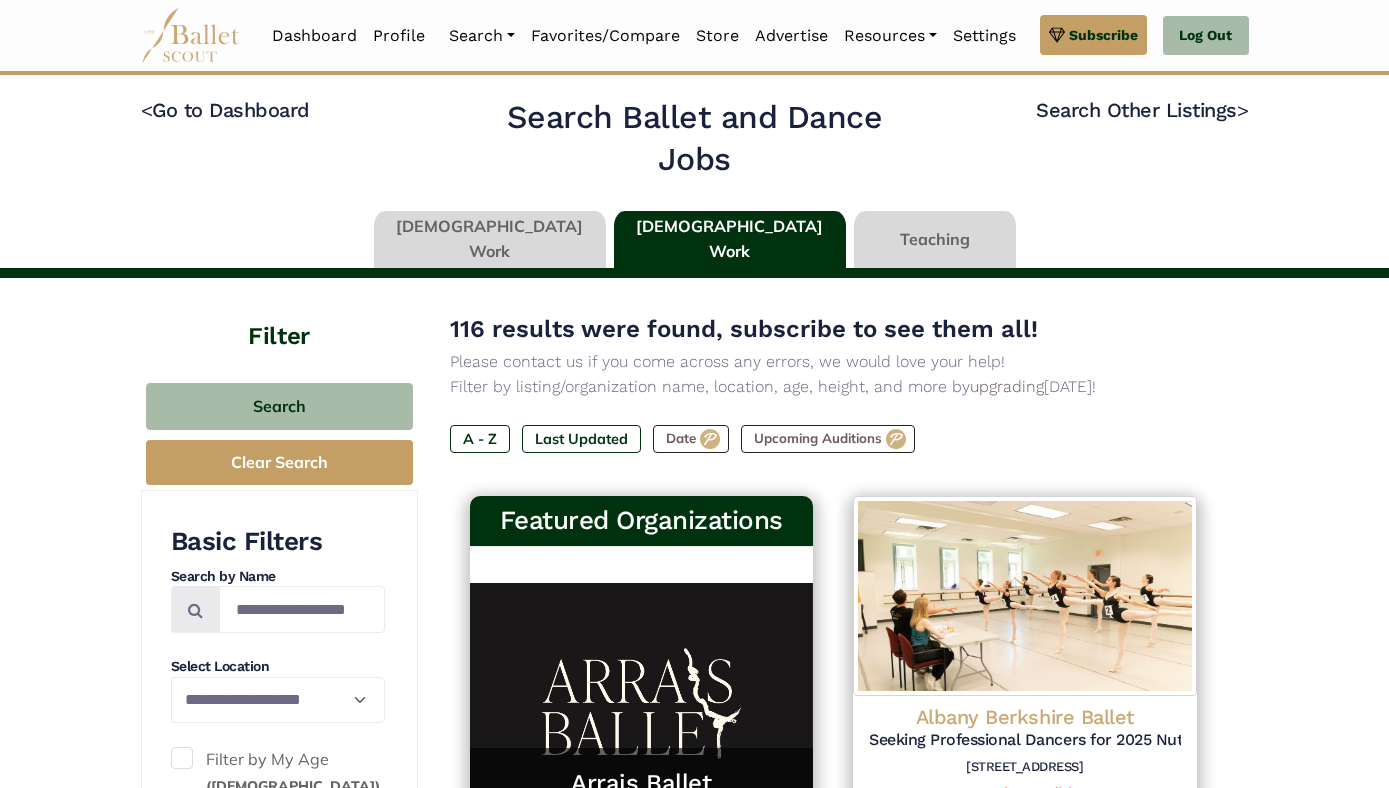scroll, scrollTop: 0, scrollLeft: 0, axis: both 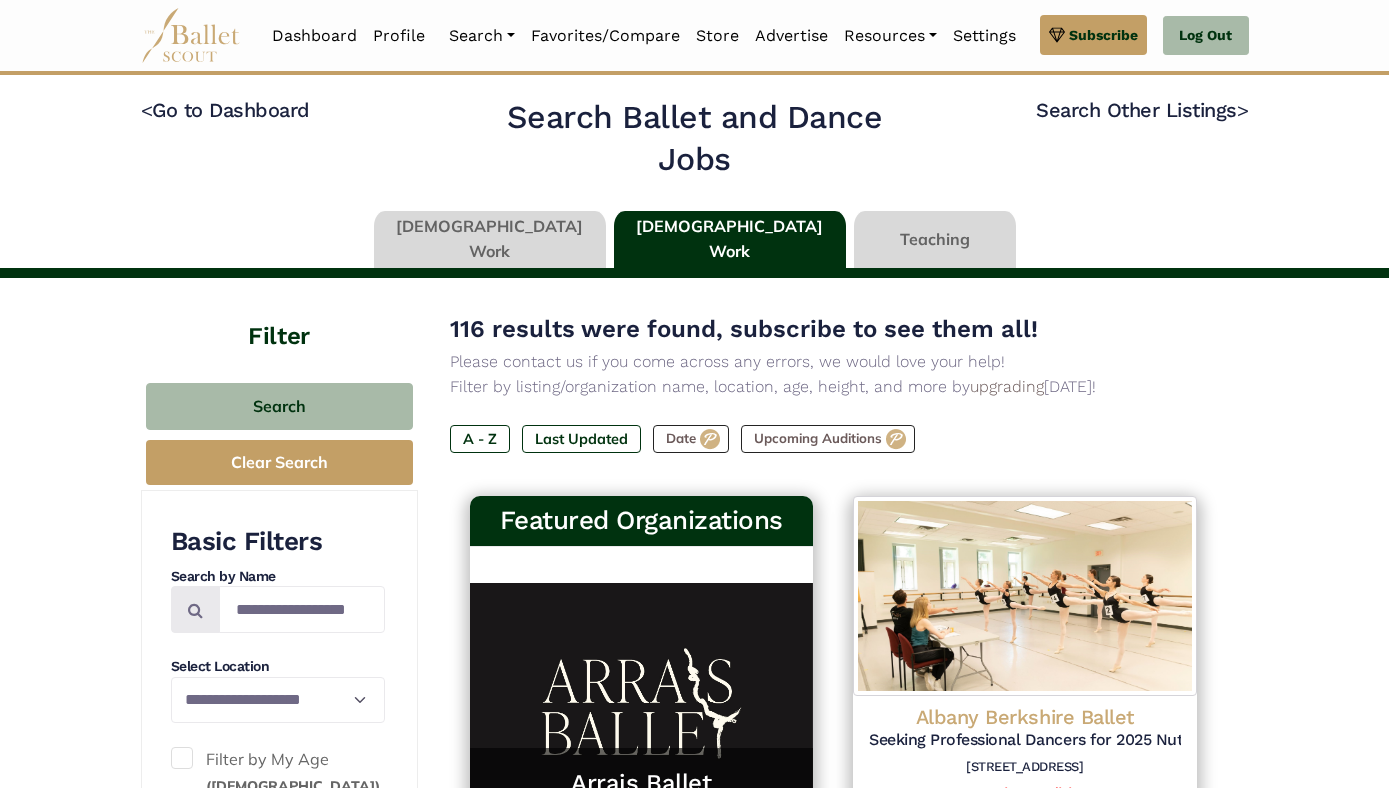 click at bounding box center (490, 239) 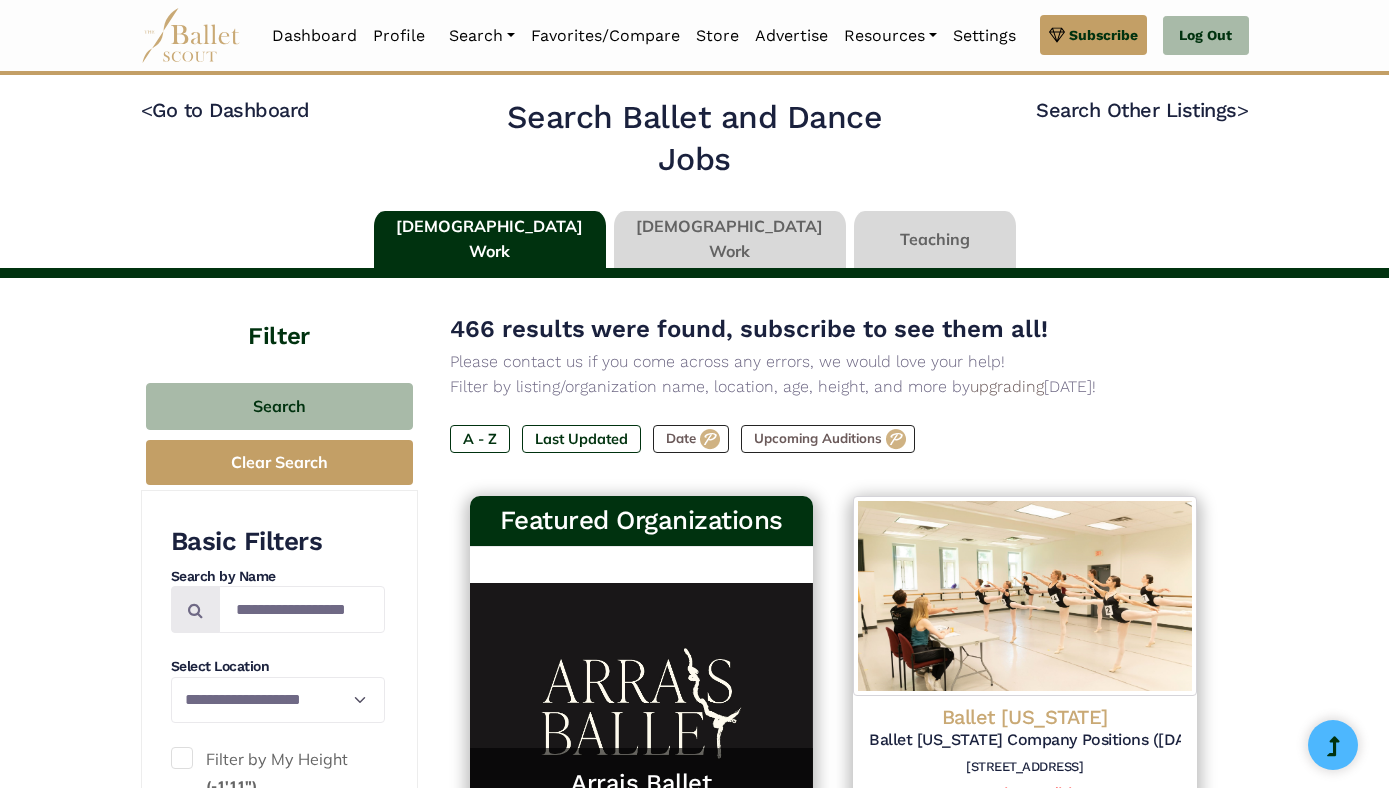 scroll, scrollTop: 0, scrollLeft: 0, axis: both 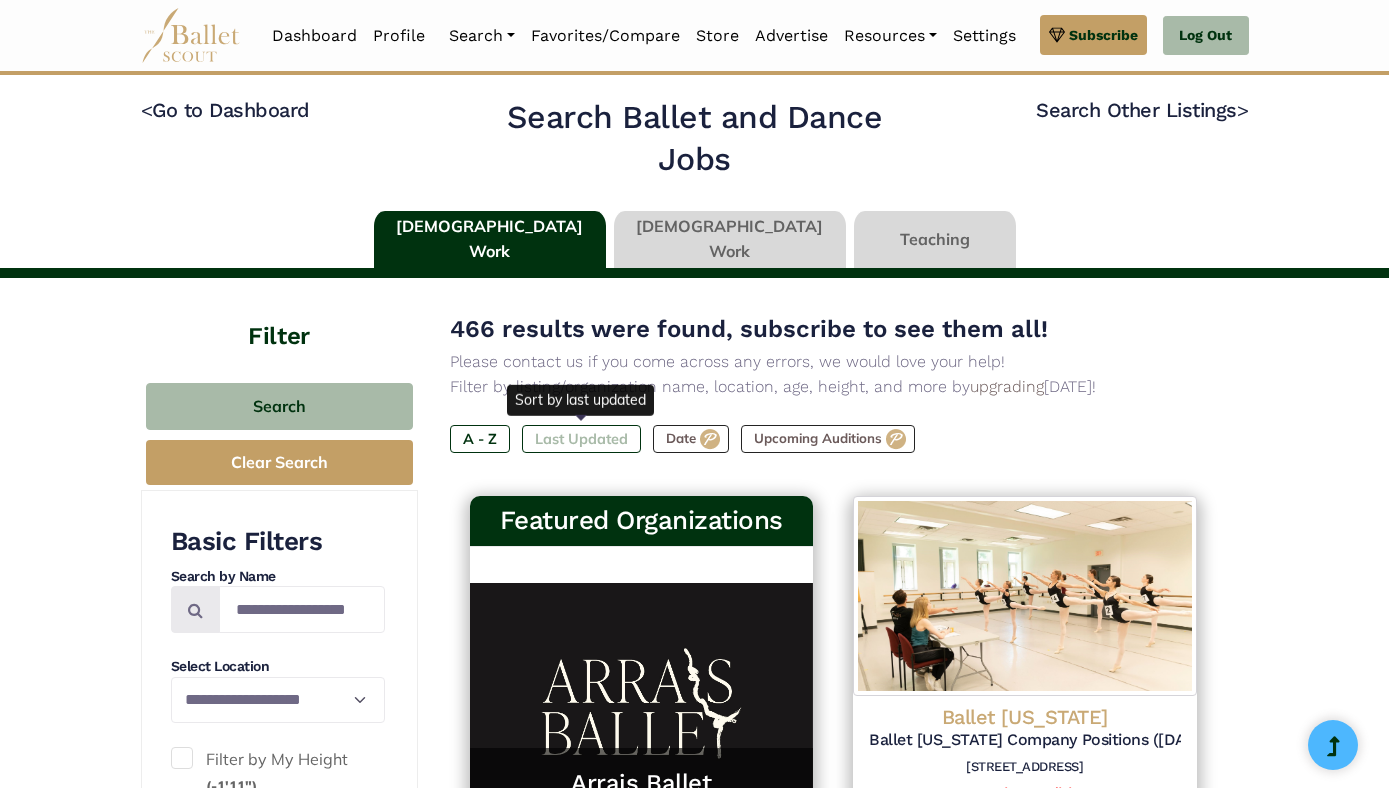 click on "Last Updated" at bounding box center (581, 439) 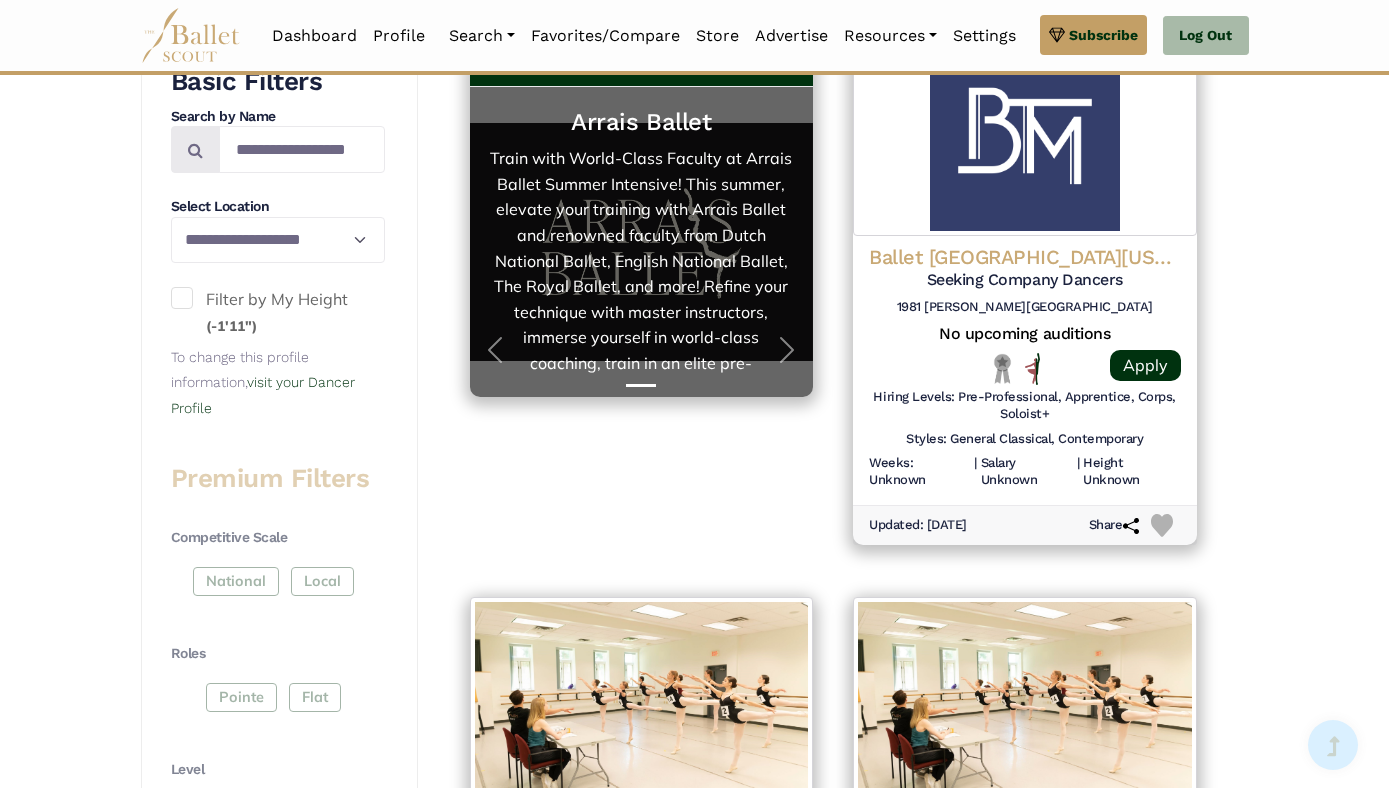 scroll, scrollTop: 470, scrollLeft: 0, axis: vertical 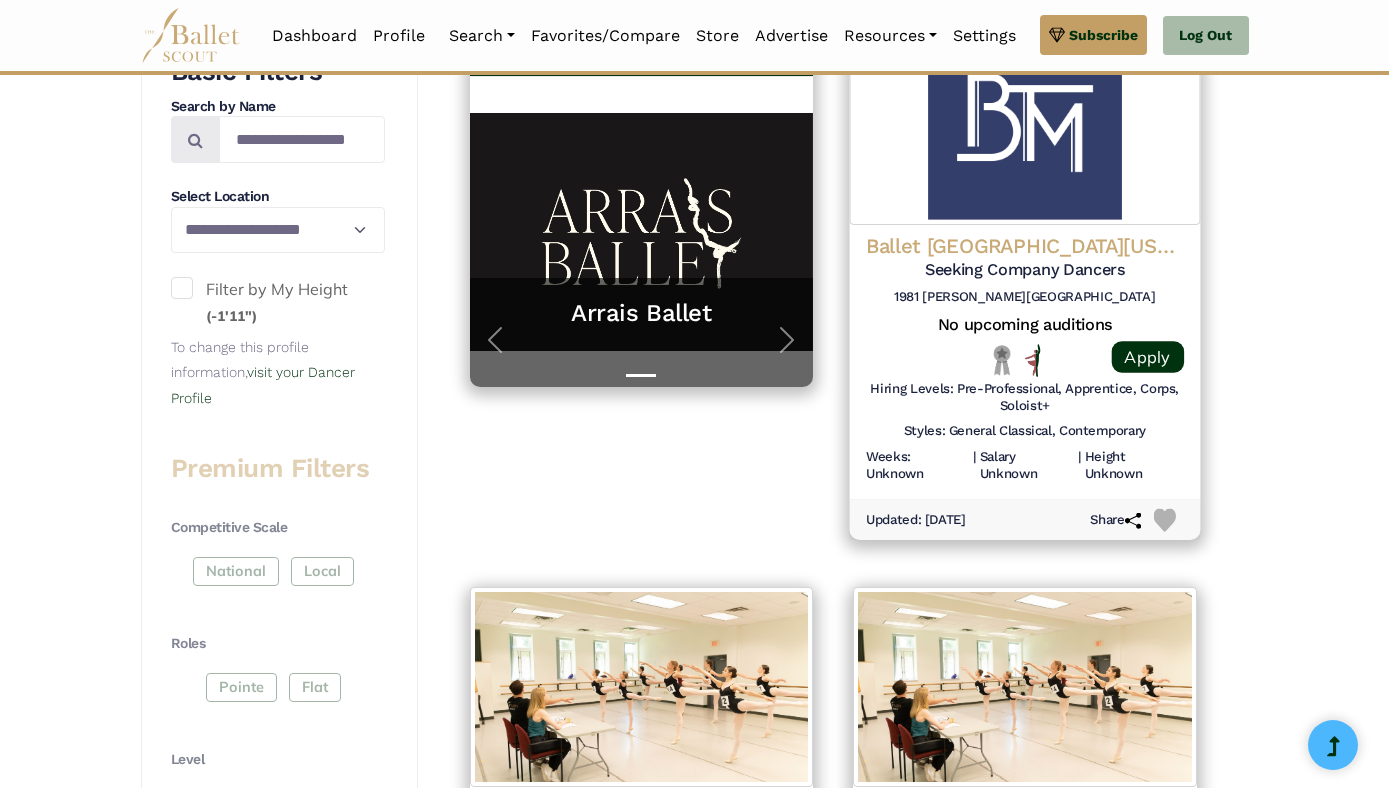 click on "Ballet Theatre of Maryland" at bounding box center (1025, 246) 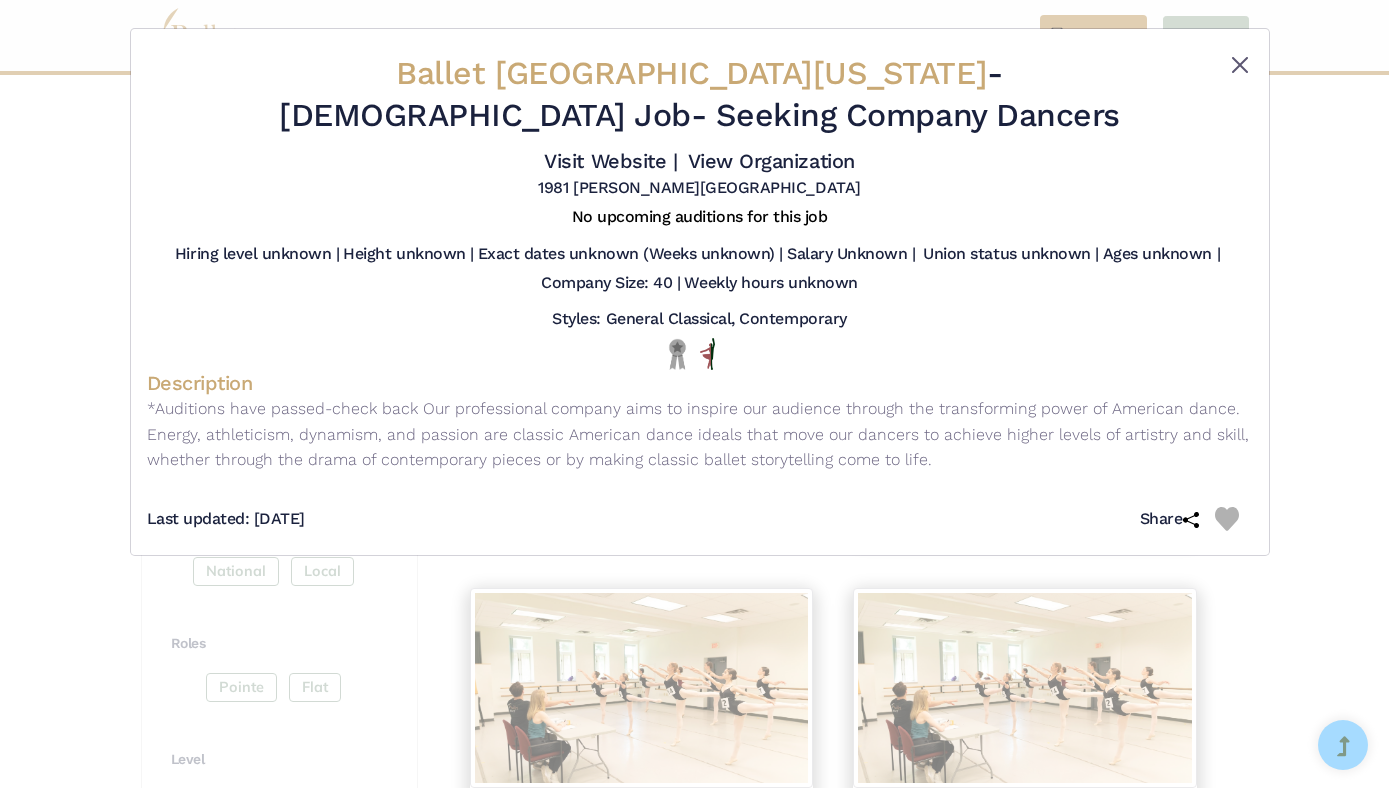 click at bounding box center (1240, 65) 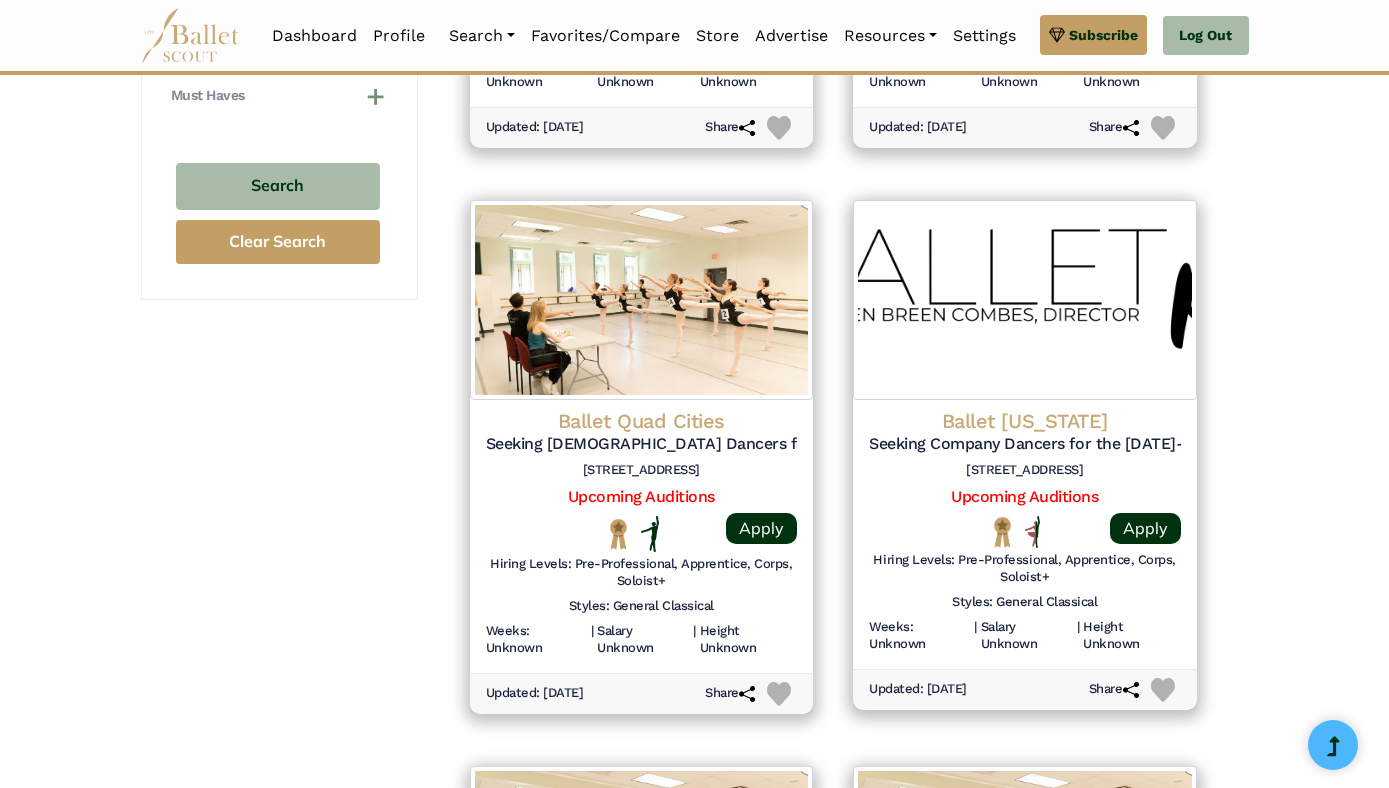 scroll, scrollTop: 1971, scrollLeft: 0, axis: vertical 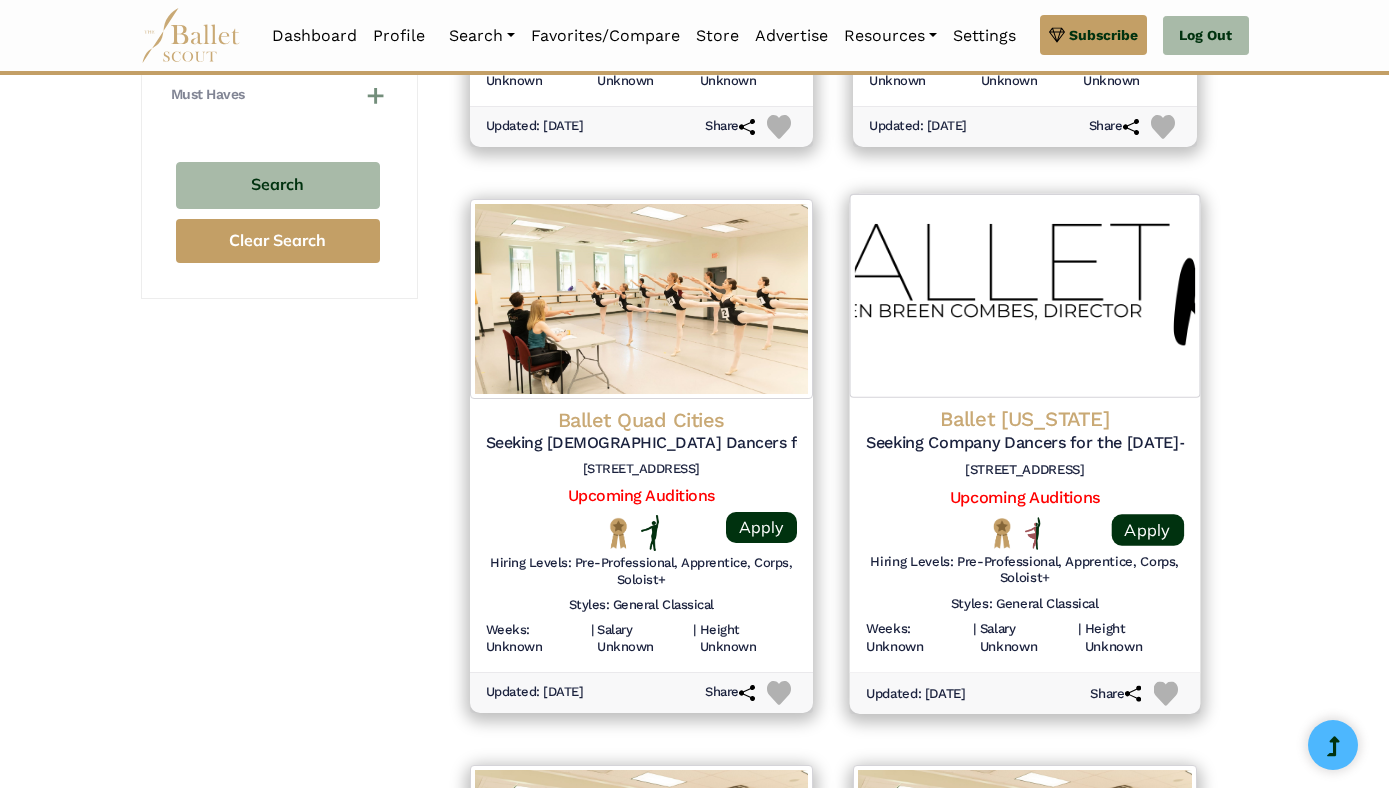 click on "Ballet Rhode Island" at bounding box center (1025, -1254) 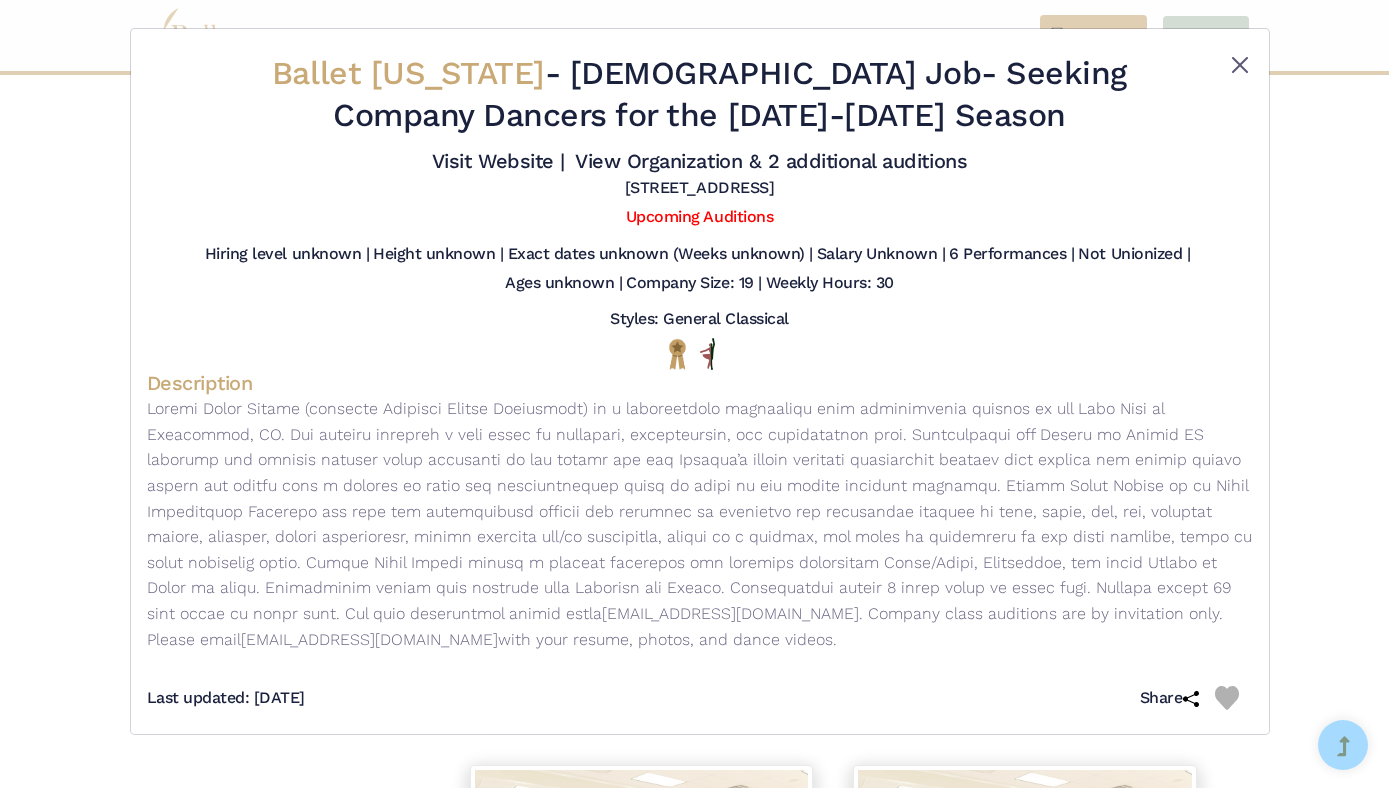 click at bounding box center [1240, 65] 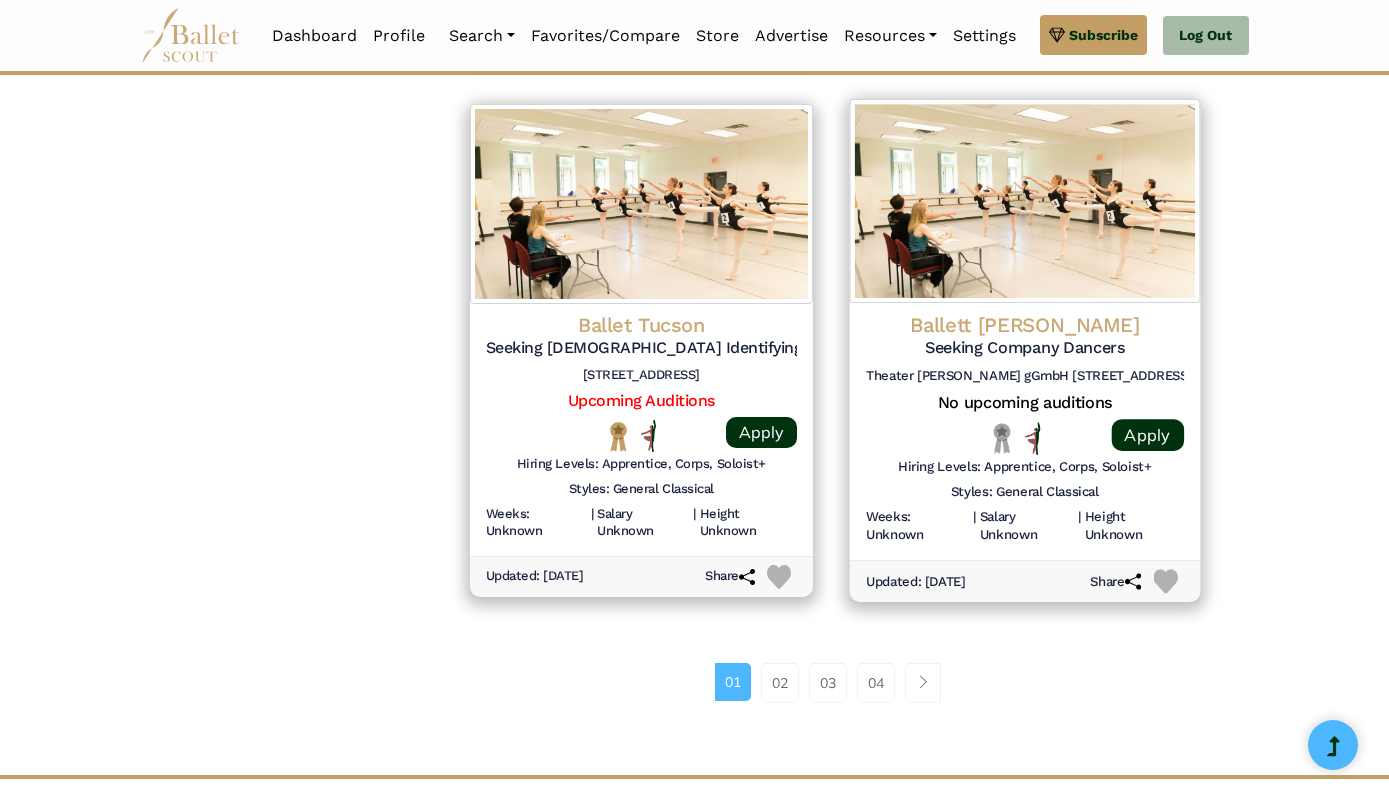 scroll, scrollTop: 2633, scrollLeft: 0, axis: vertical 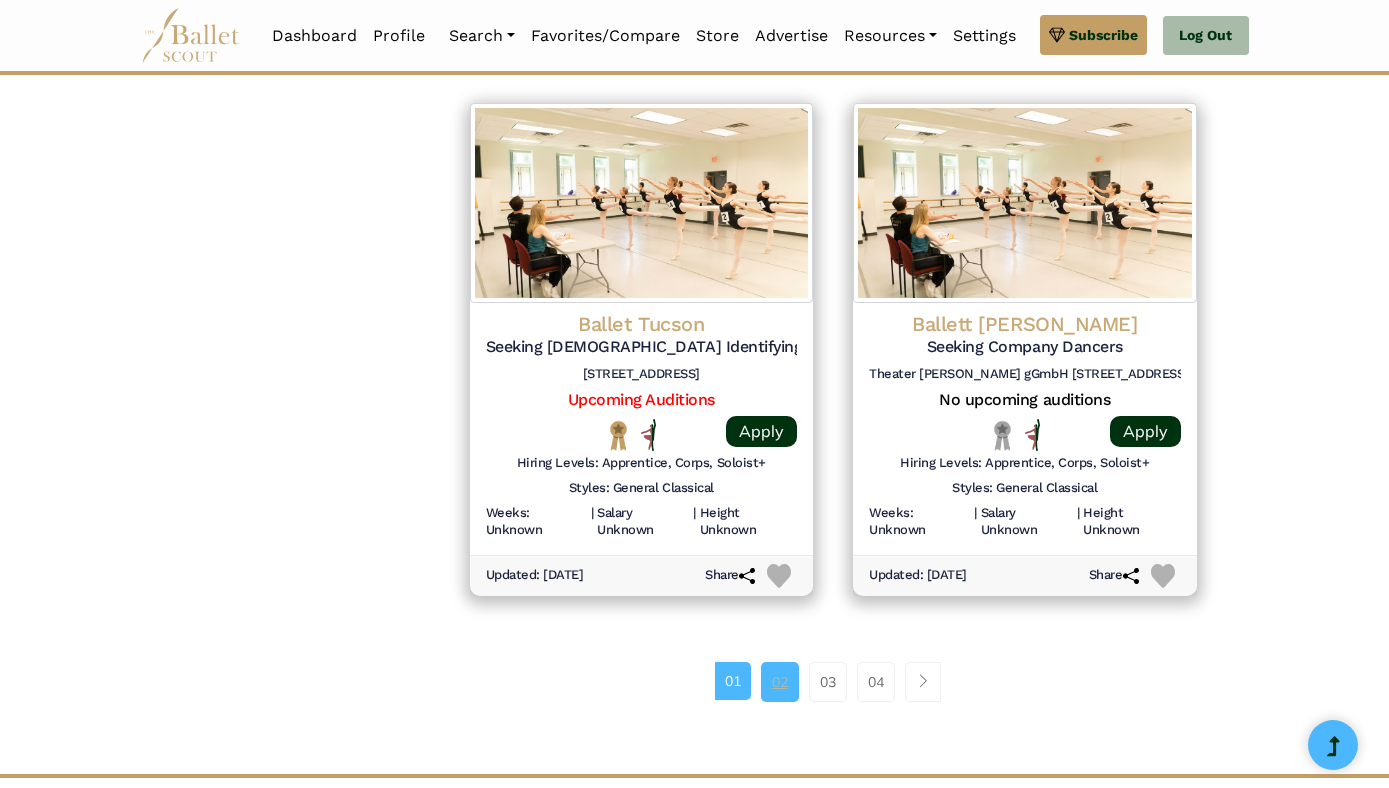 click on "02" at bounding box center [780, 682] 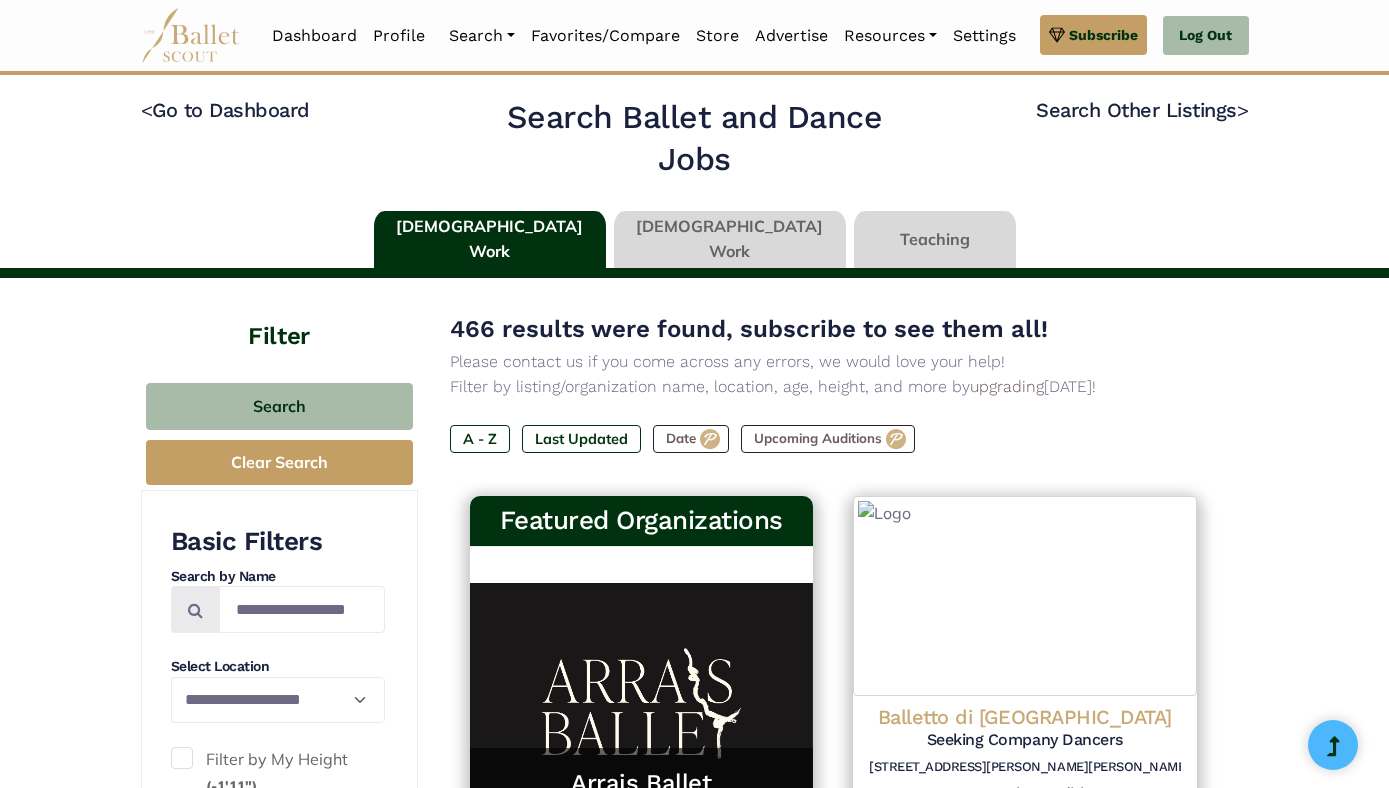 scroll, scrollTop: 0, scrollLeft: 0, axis: both 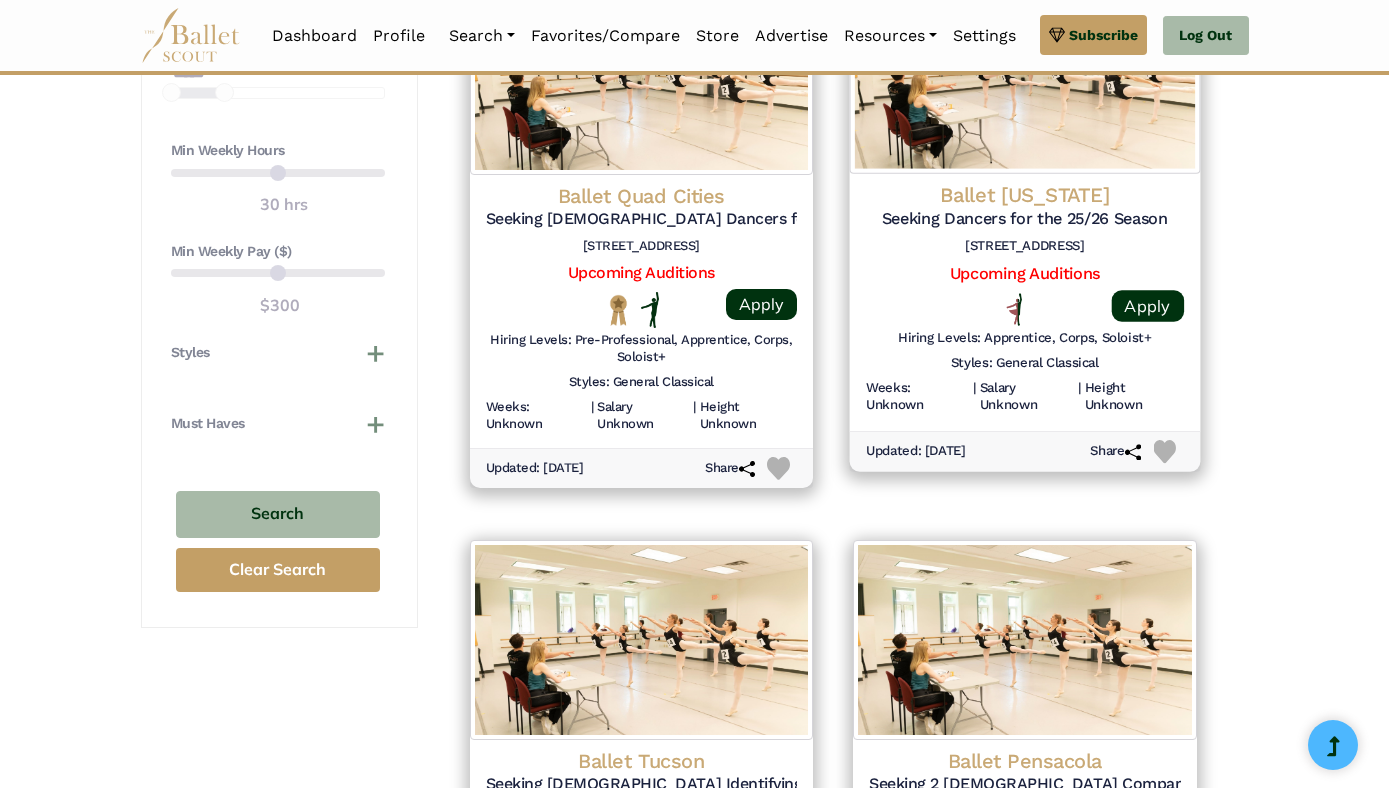 click on "Ballet [US_STATE]" at bounding box center [1025, -925] 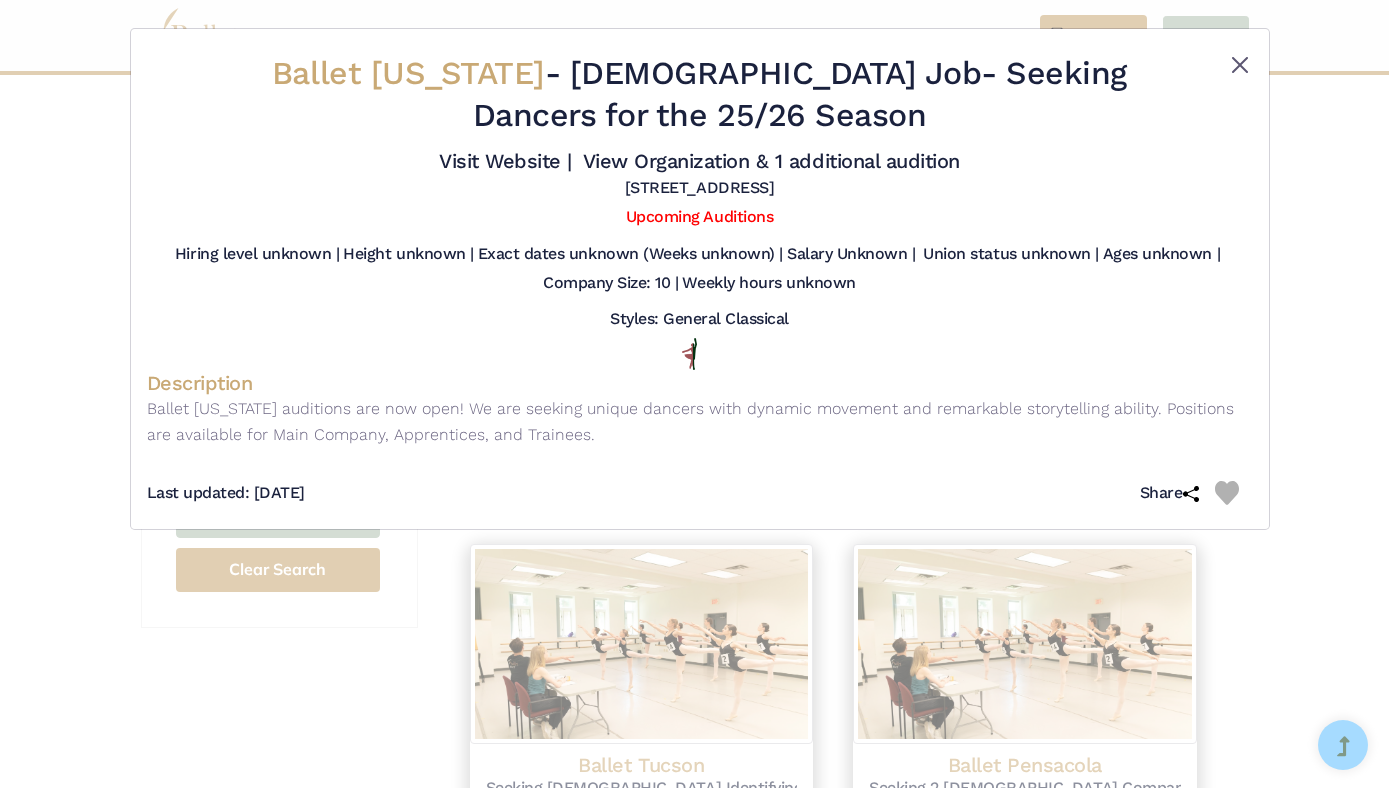 click at bounding box center (1240, 65) 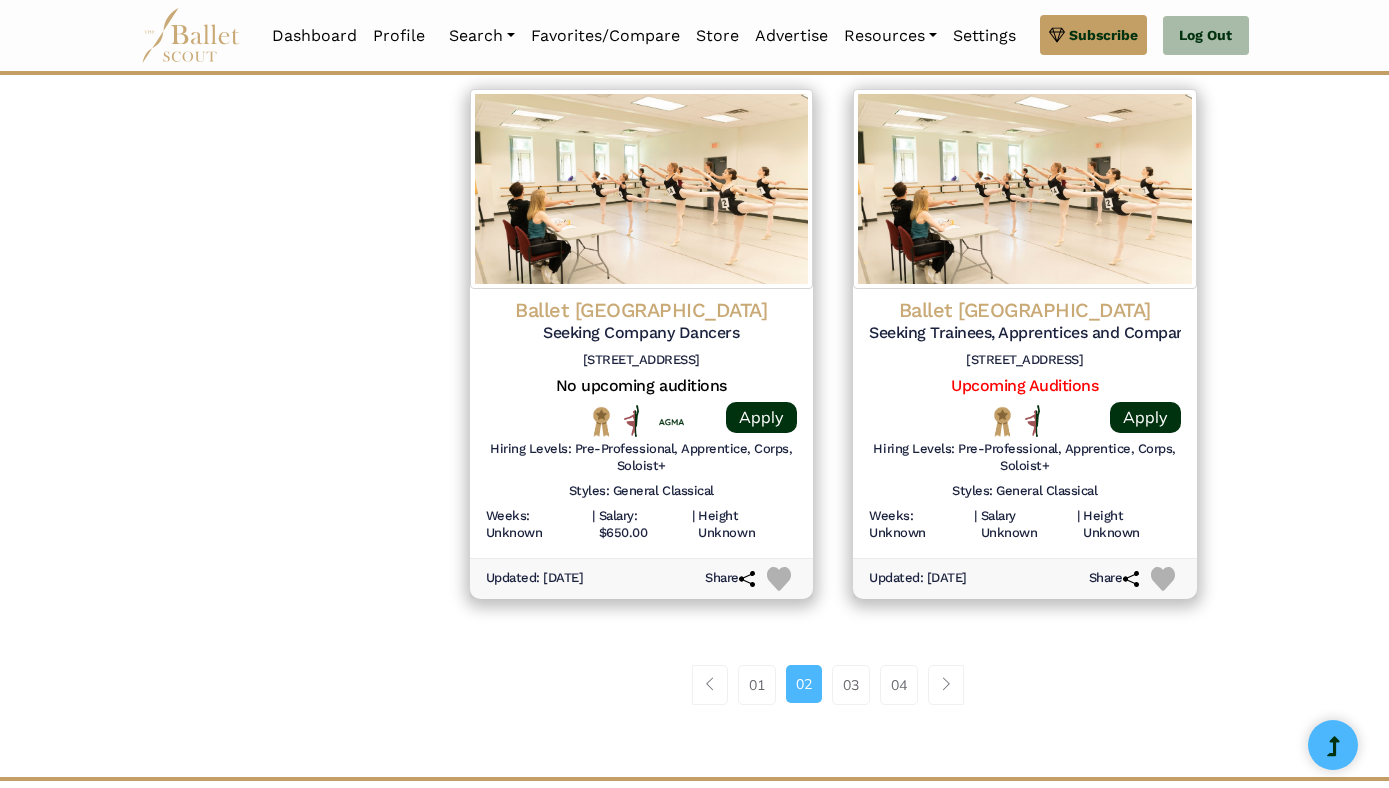 scroll, scrollTop: 2654, scrollLeft: 0, axis: vertical 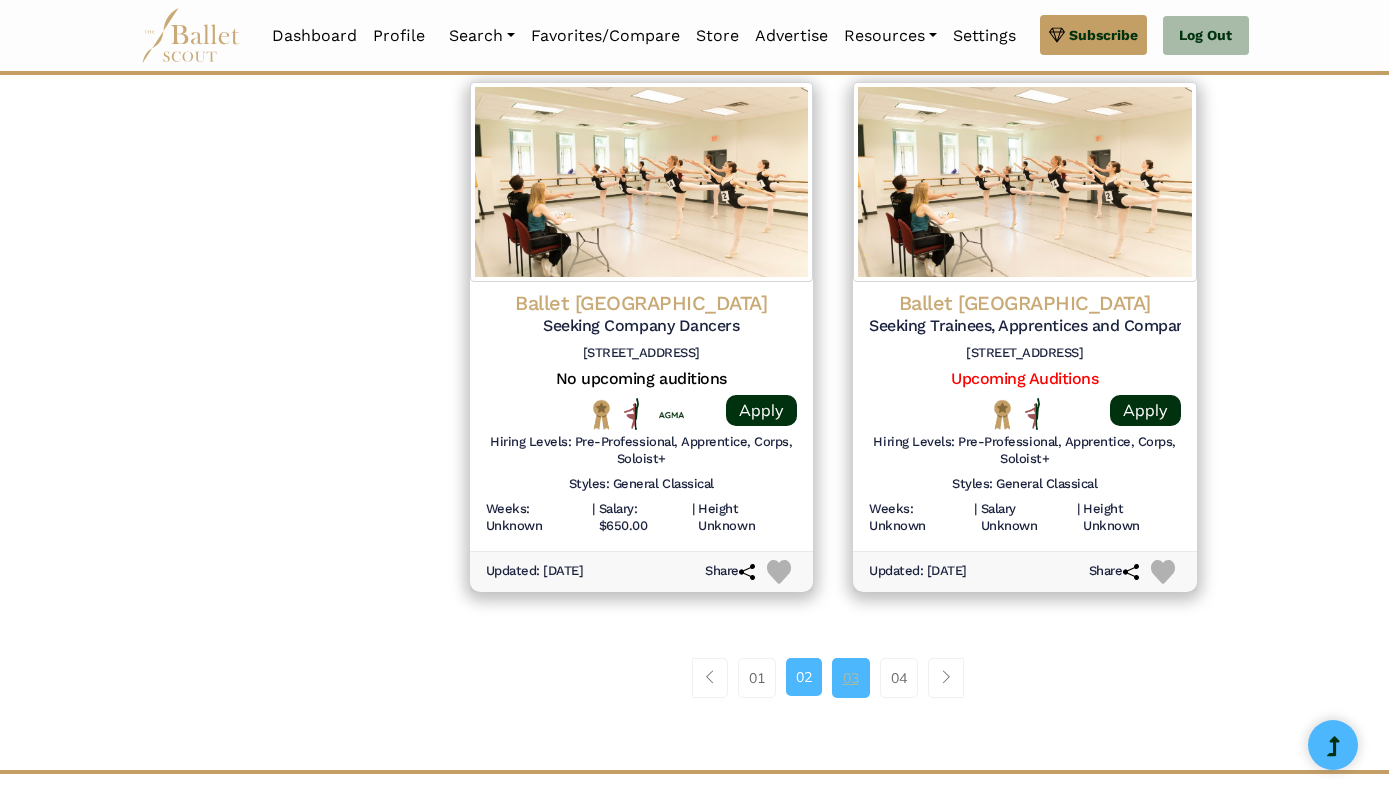click on "03" at bounding box center (851, 678) 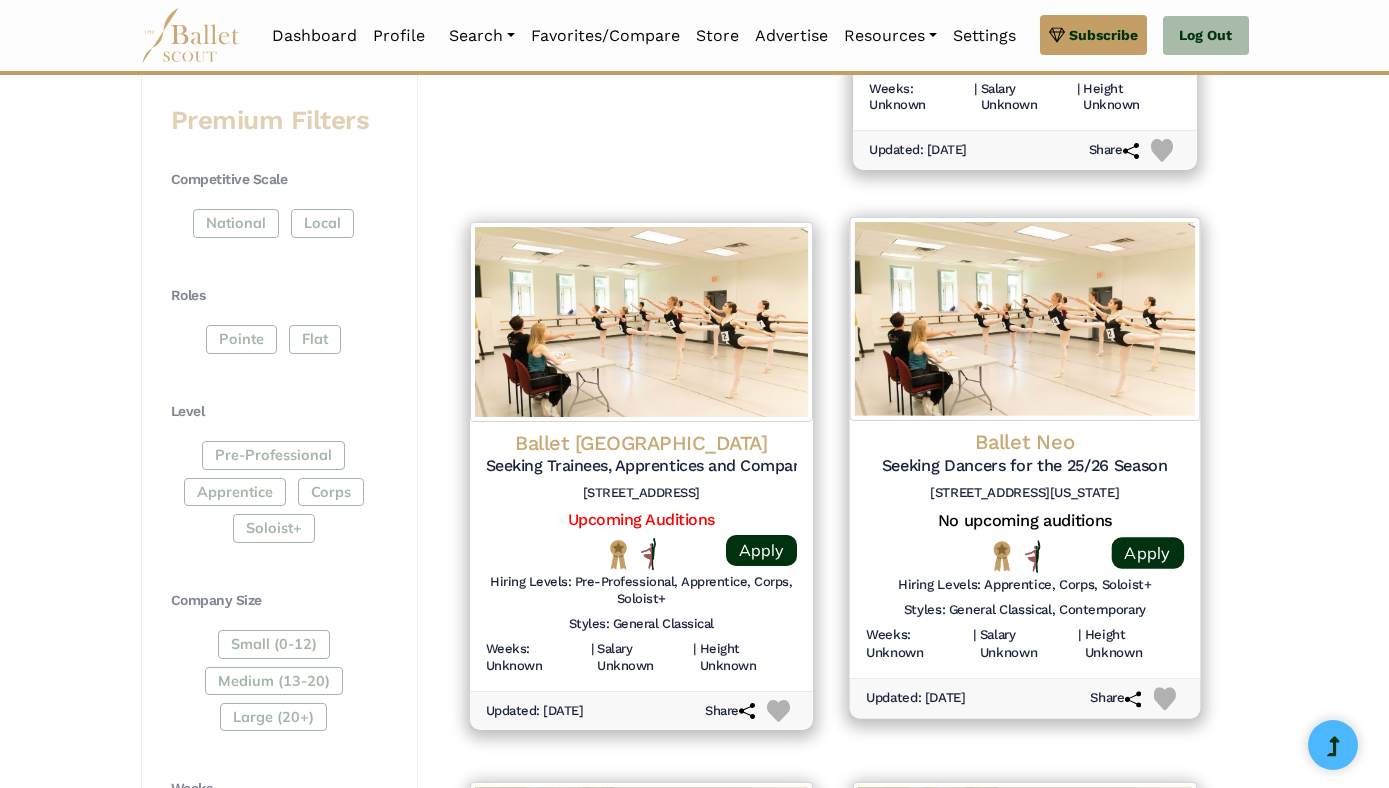 scroll, scrollTop: 819, scrollLeft: 0, axis: vertical 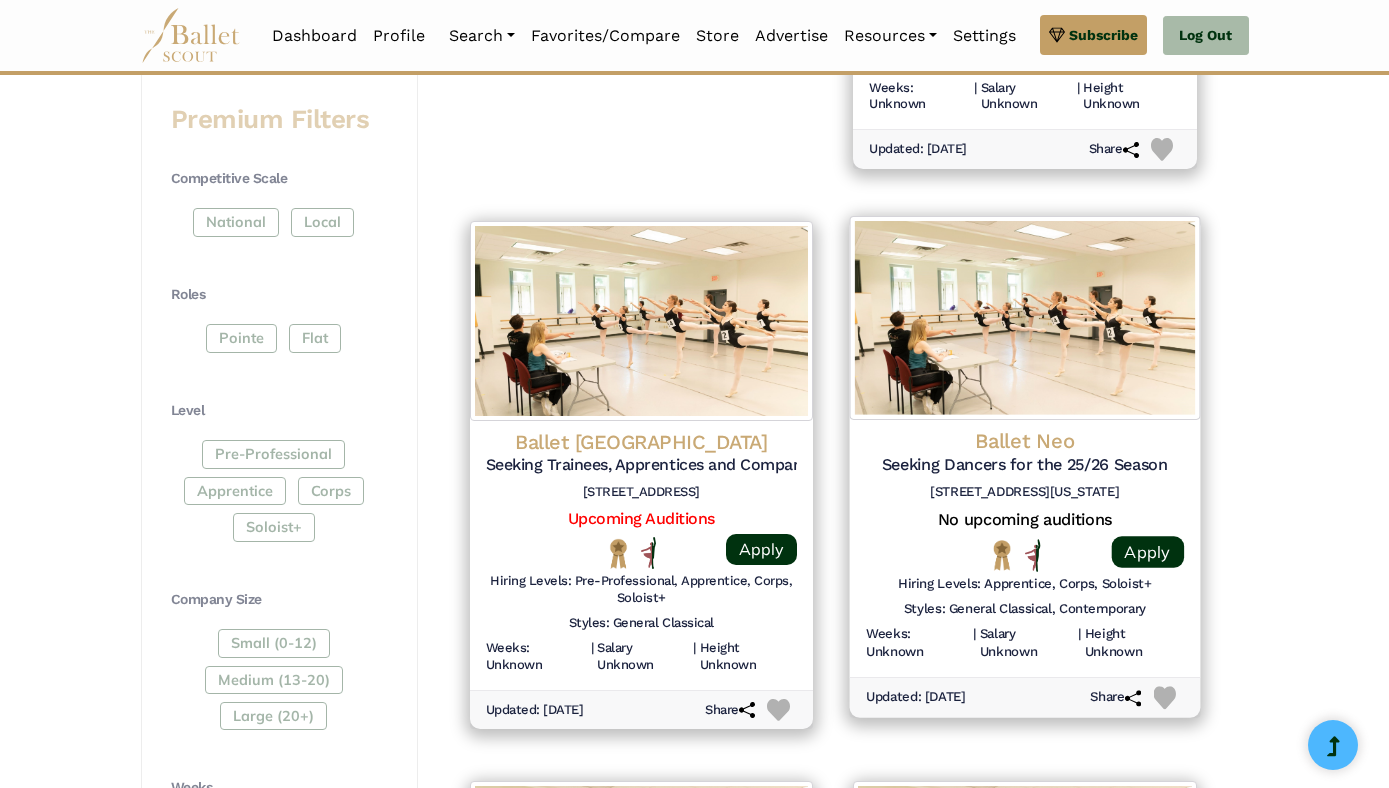 click on "Ballet Neo" at bounding box center (1025, -102) 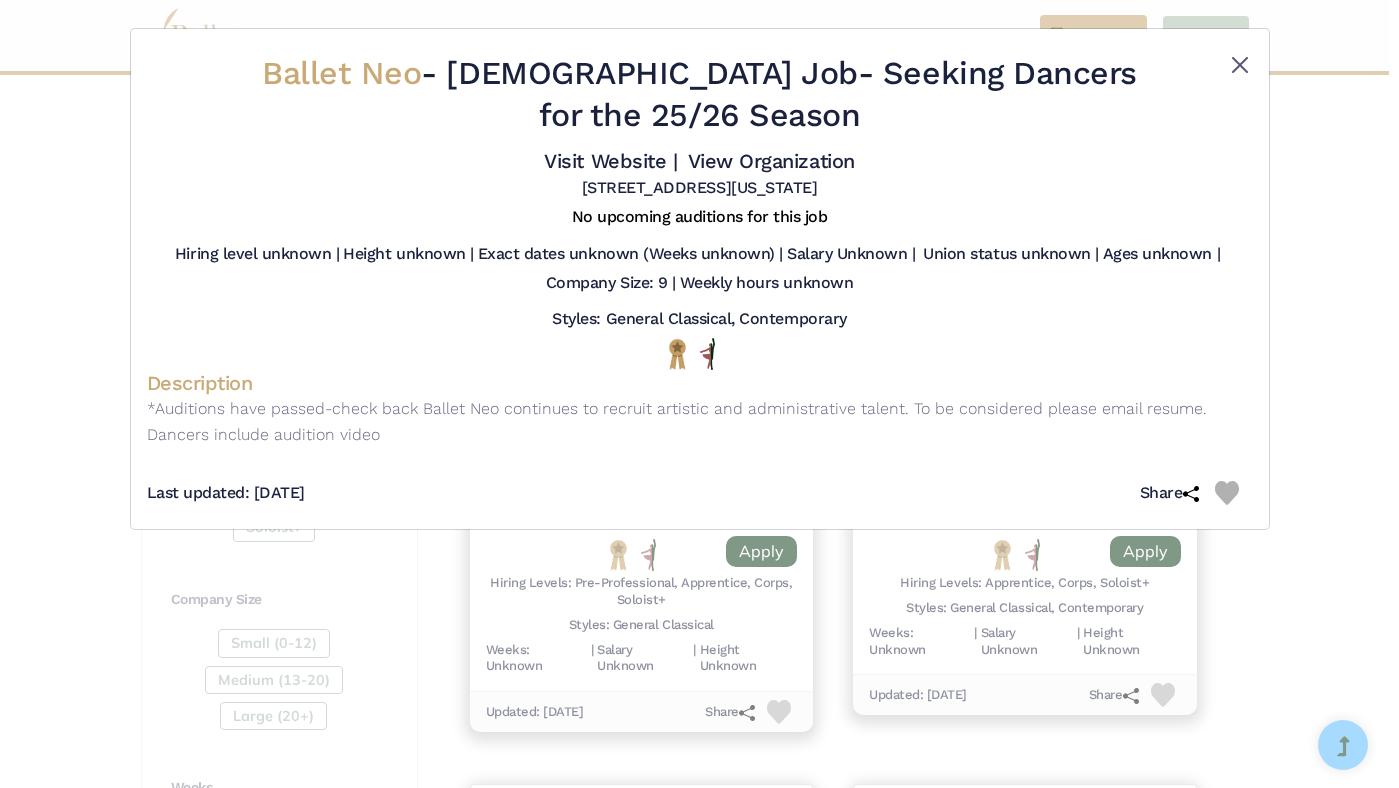 click at bounding box center [1240, 65] 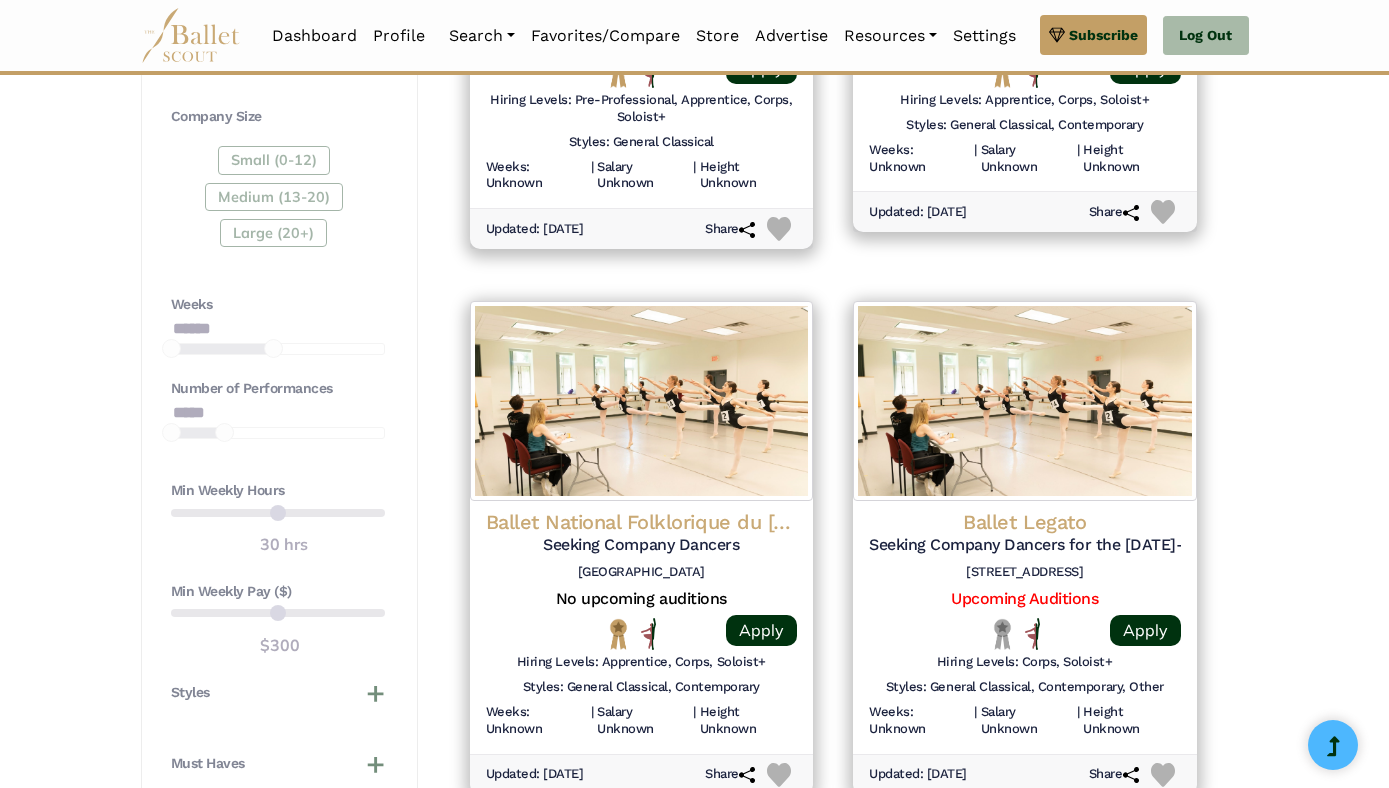 scroll, scrollTop: 1399, scrollLeft: 0, axis: vertical 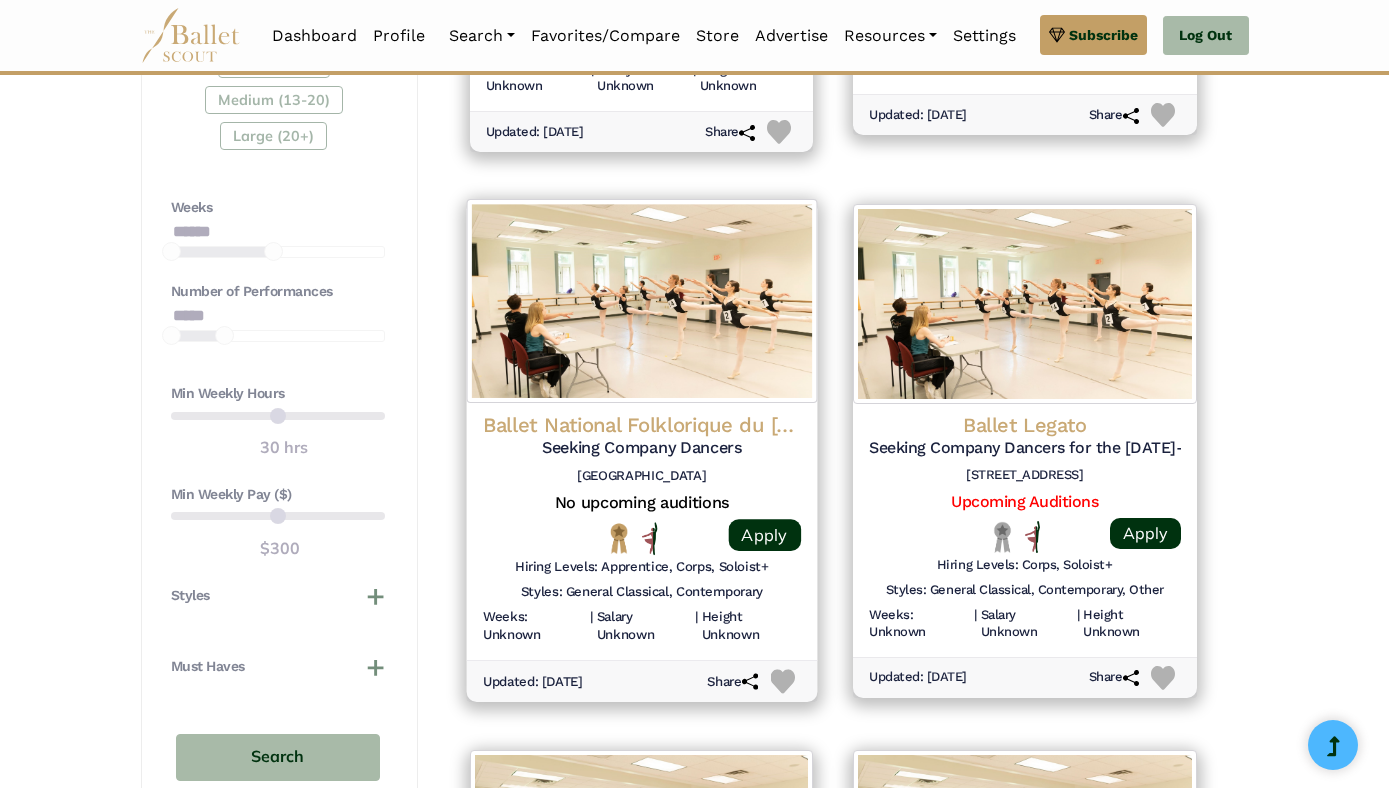 click on "Ballet National Folklorique du [GEOGRAPHIC_DATA]" at bounding box center [1025, -682] 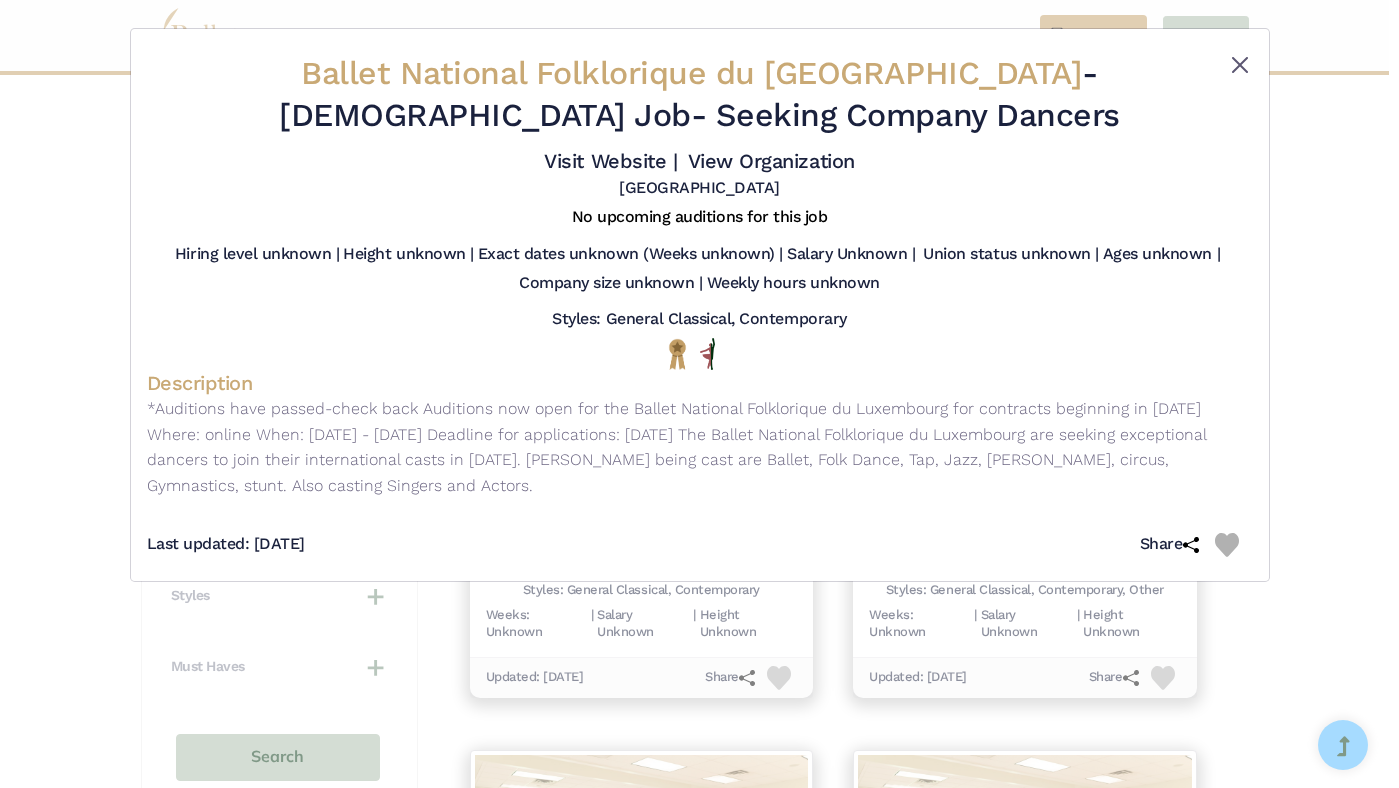 click at bounding box center [1240, 65] 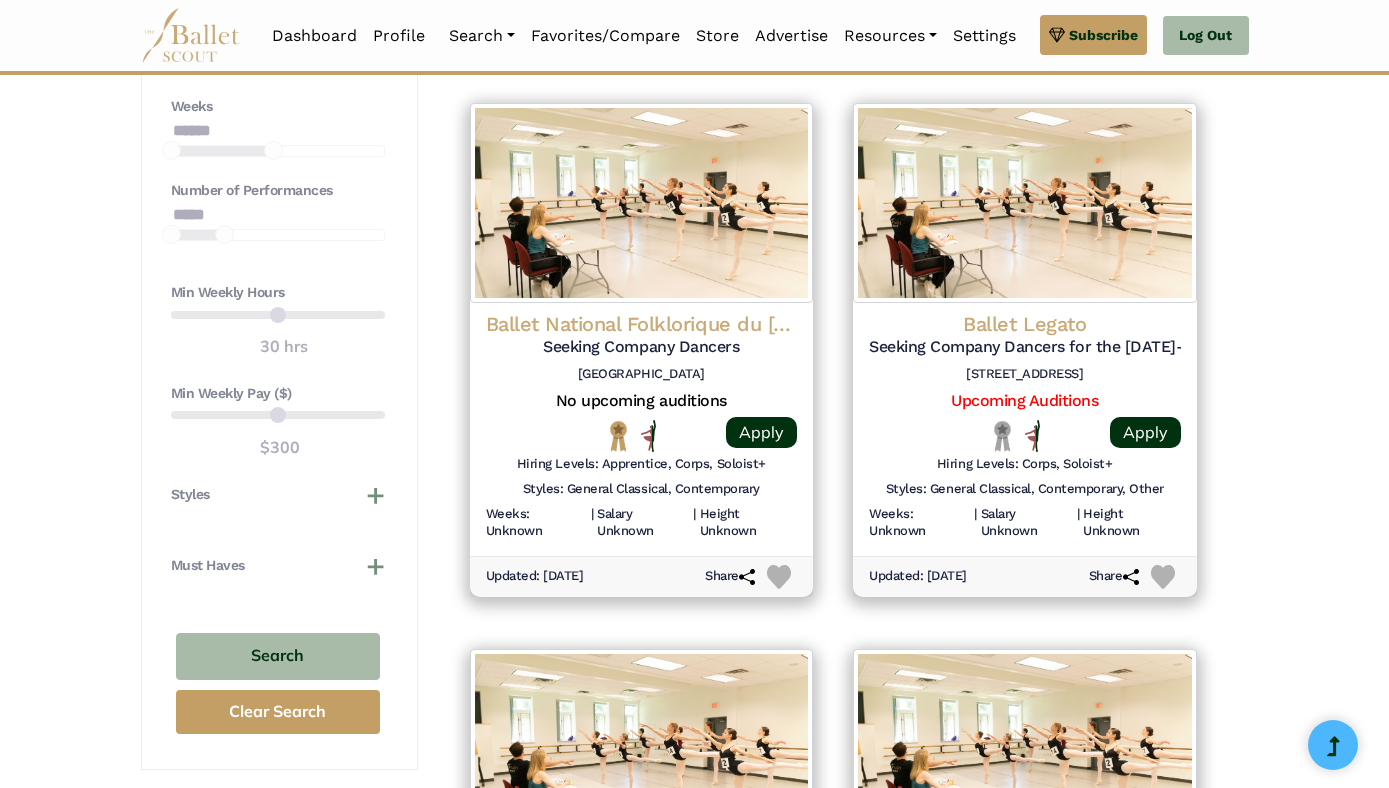 scroll, scrollTop: 1507, scrollLeft: 0, axis: vertical 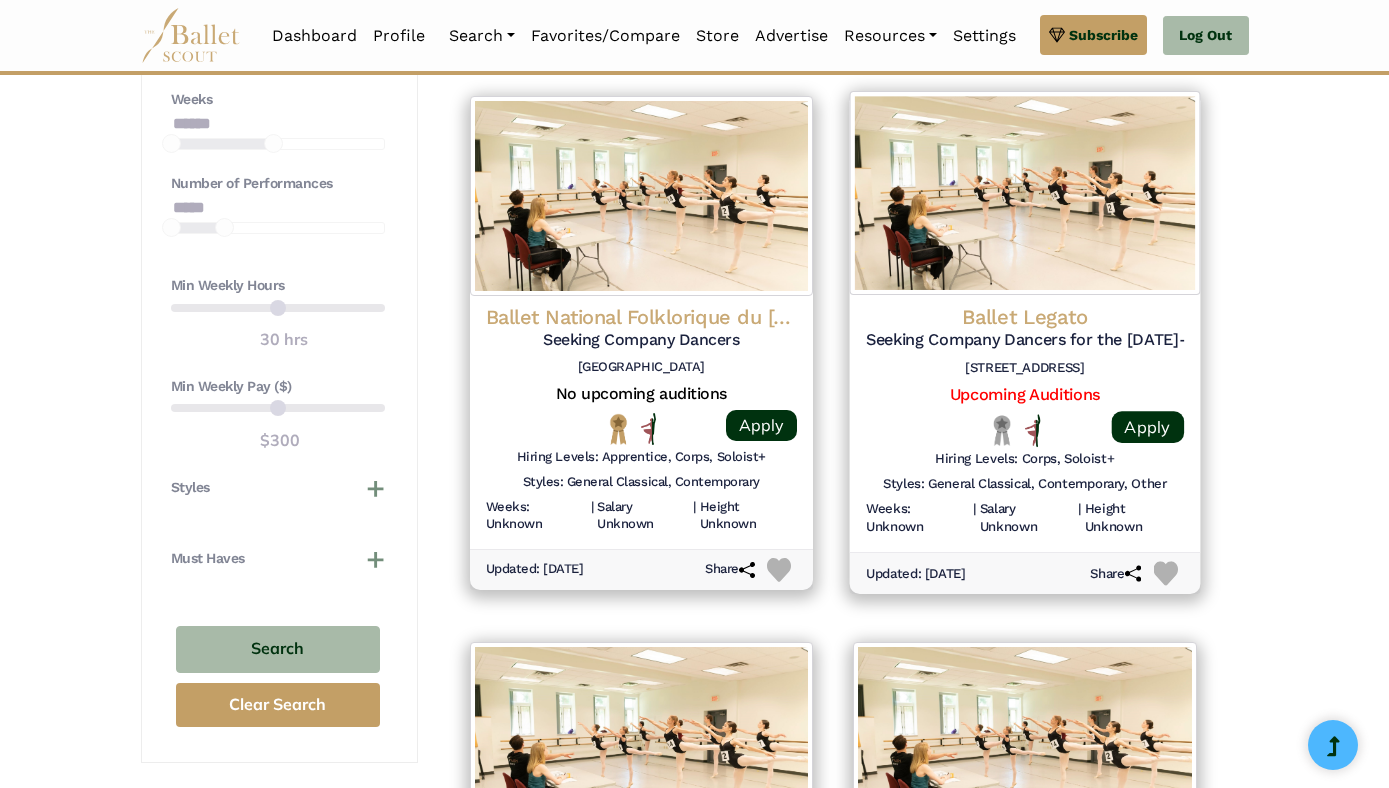 click on "Ballet Legato" at bounding box center [1025, -790] 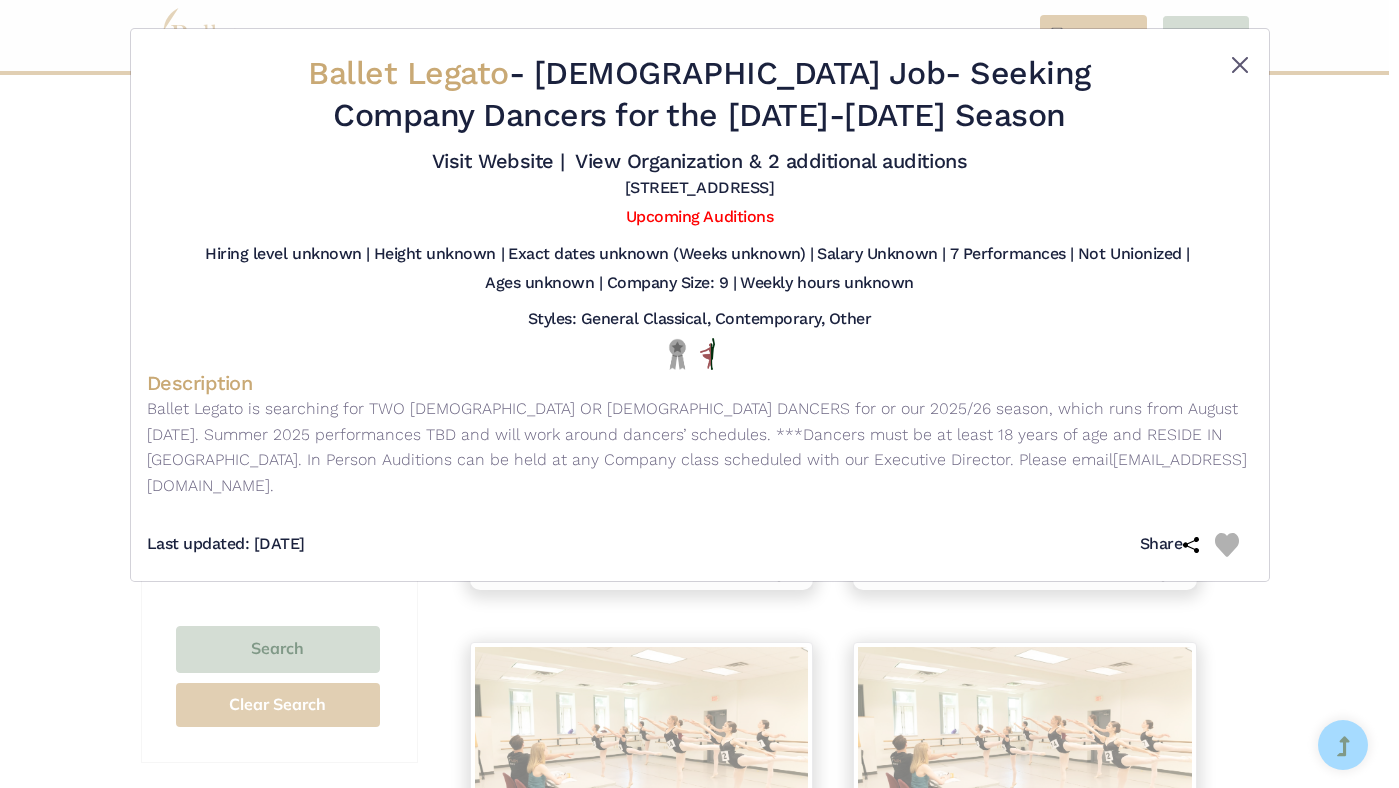 click at bounding box center (1240, 65) 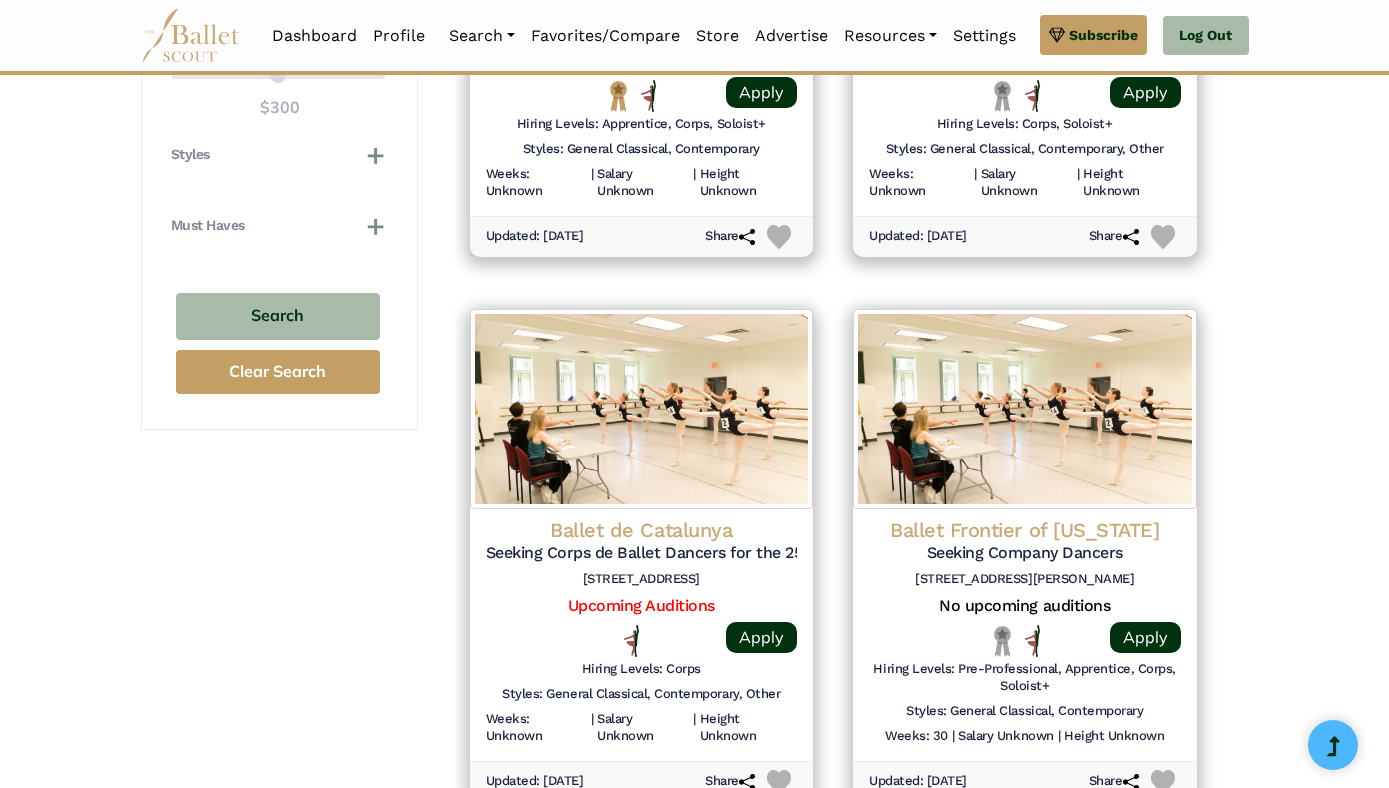 scroll, scrollTop: 1852, scrollLeft: 0, axis: vertical 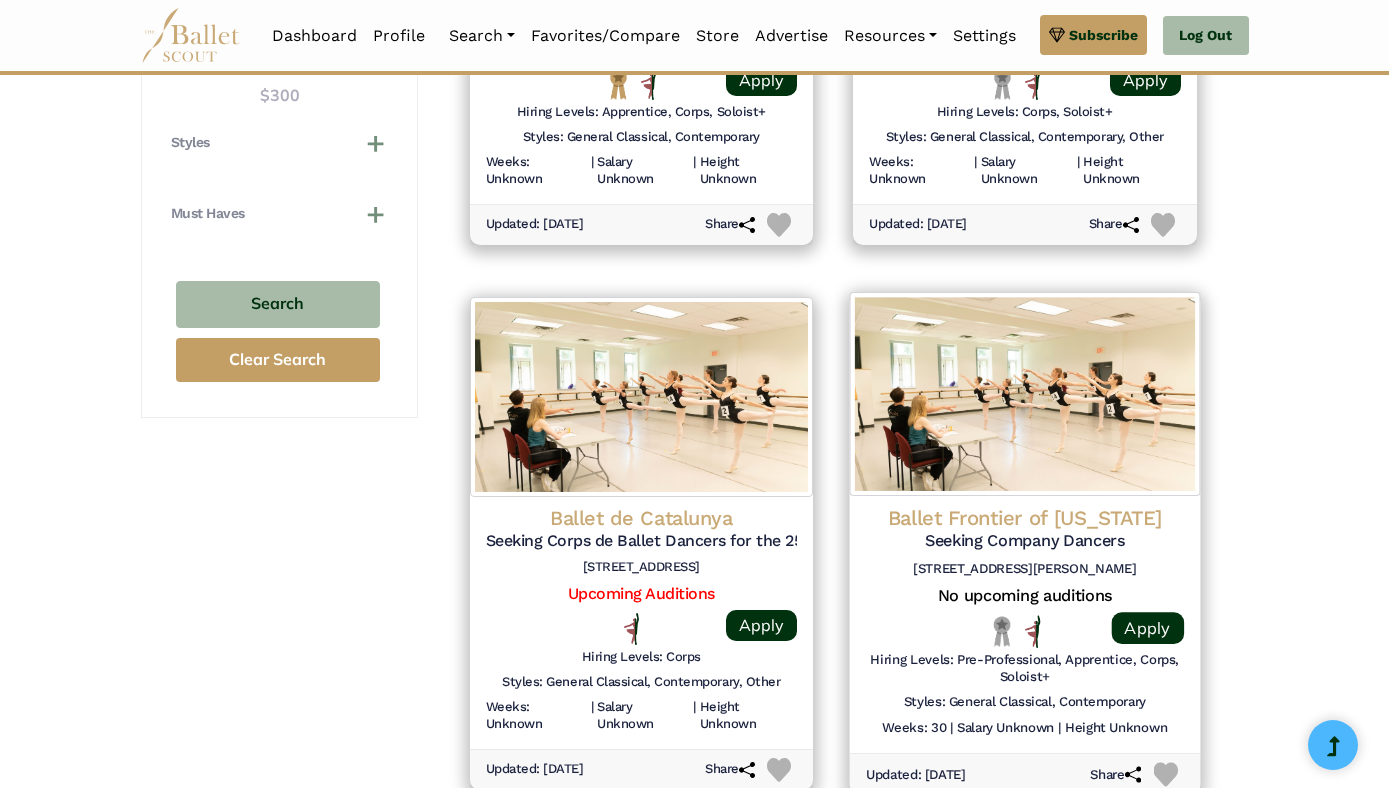 click on "Ballet Frontier of [US_STATE]" at bounding box center (1025, -1135) 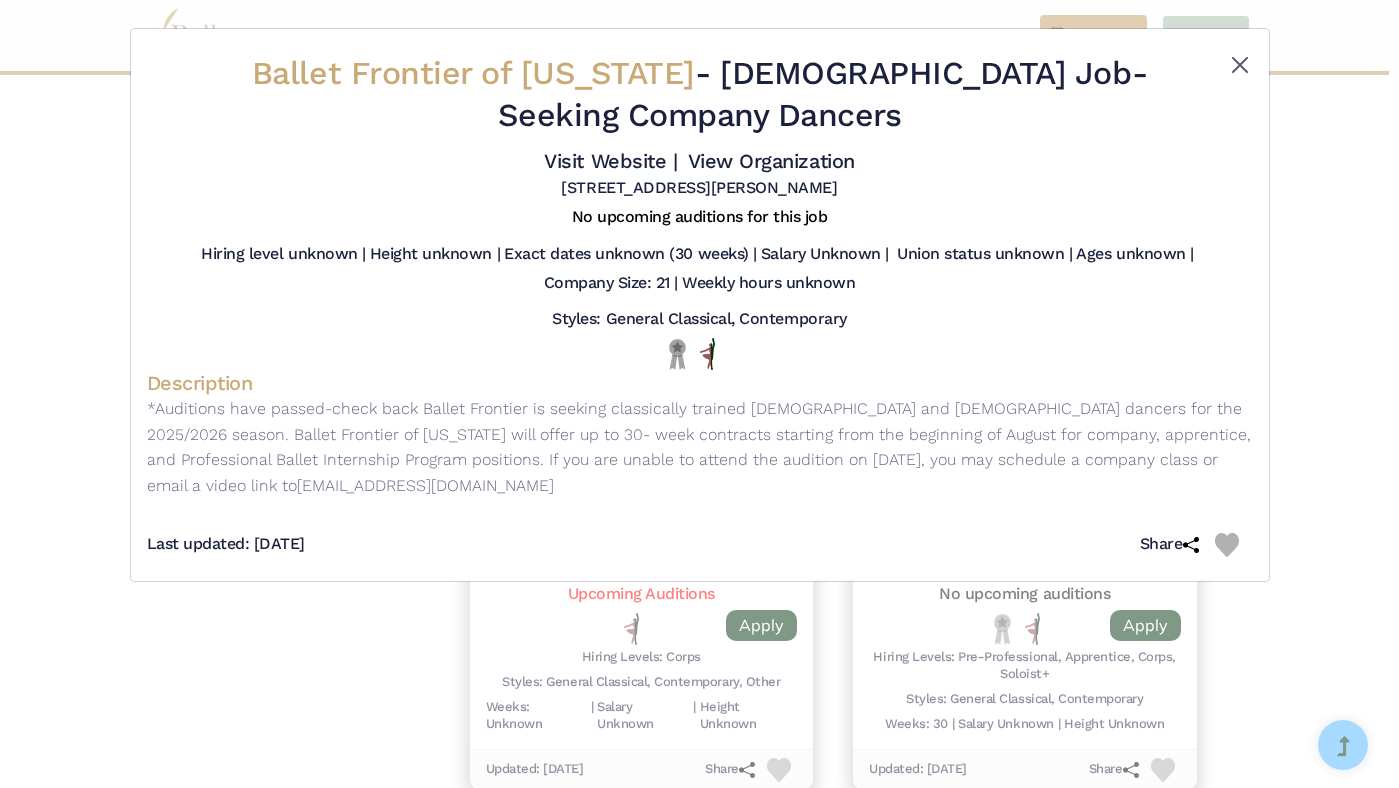 click at bounding box center [1240, 65] 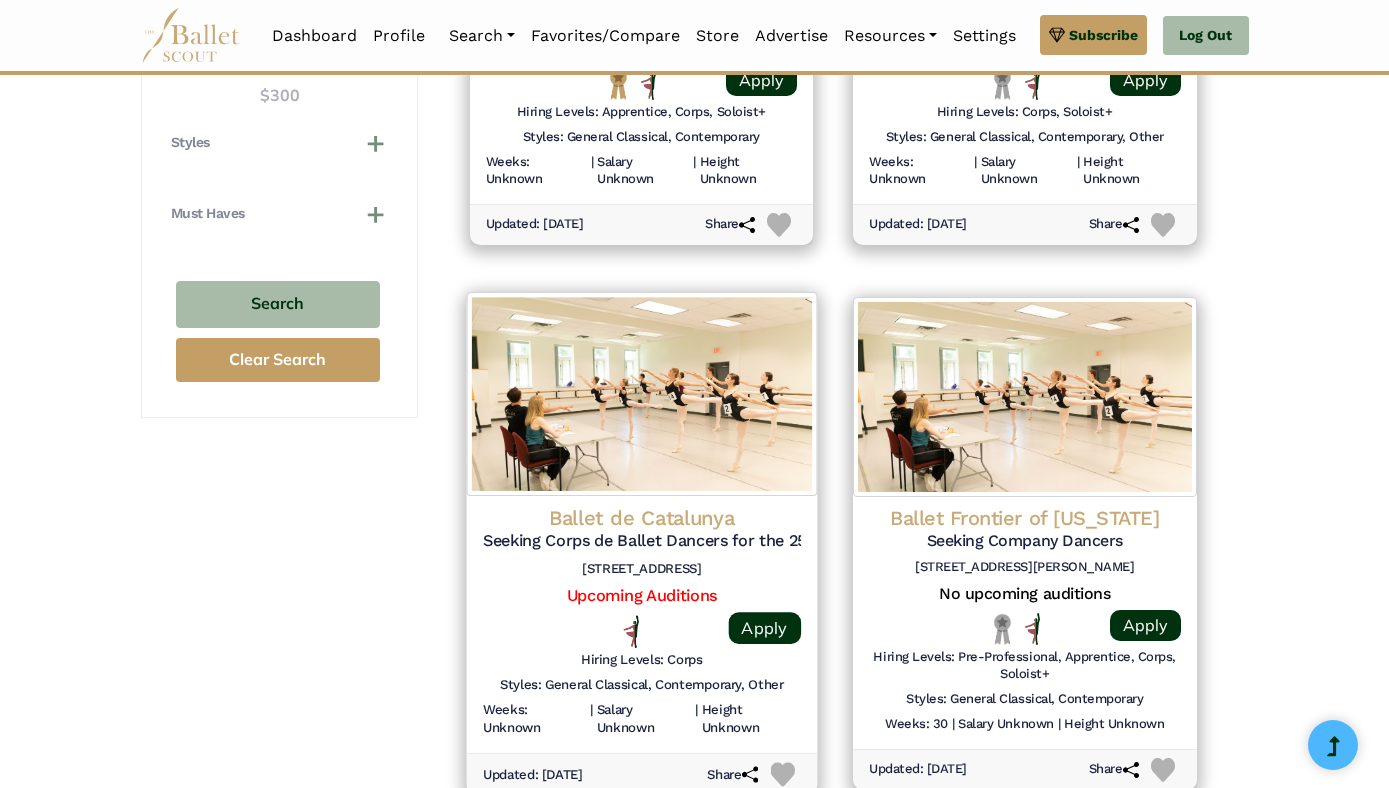 click on "Ballet de Catalunya" at bounding box center [1025, -1135] 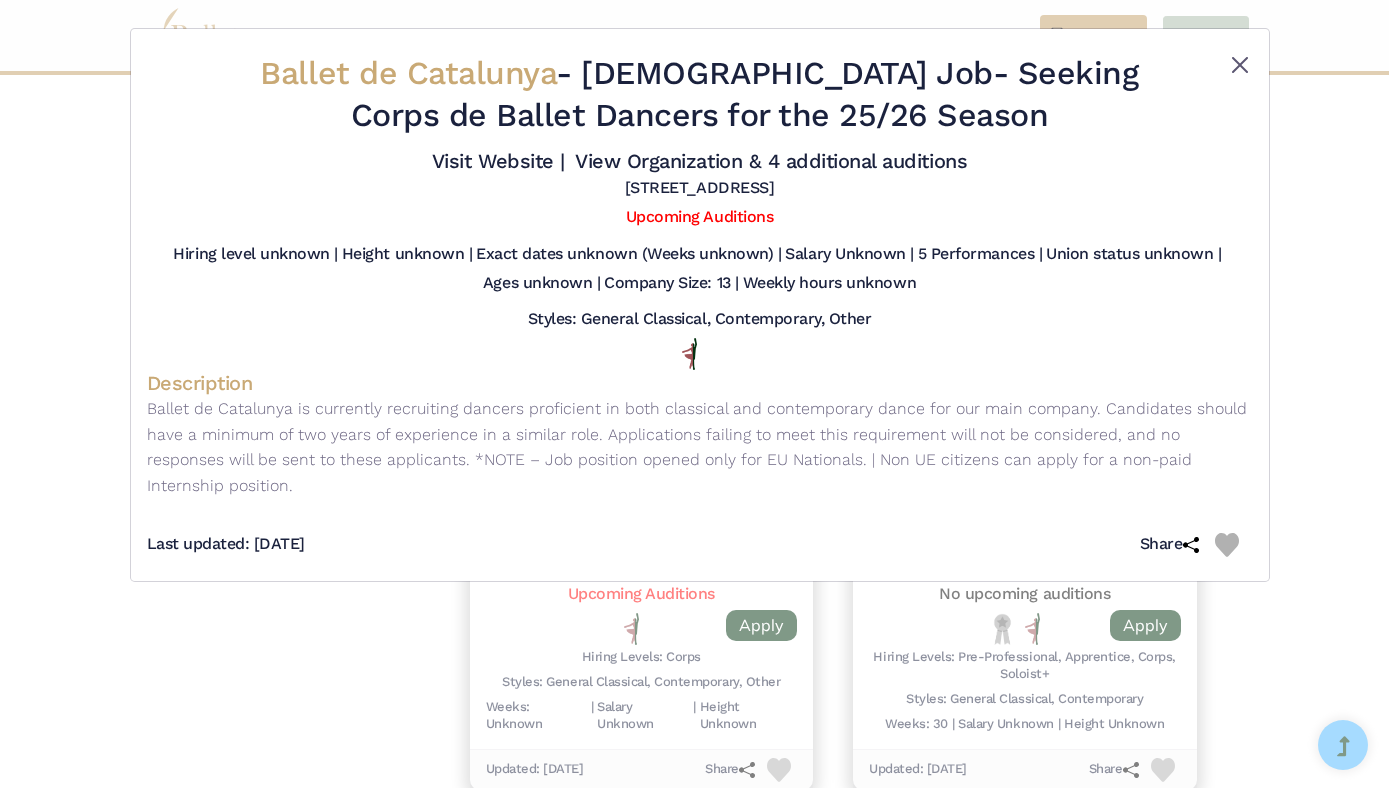 click at bounding box center (1240, 65) 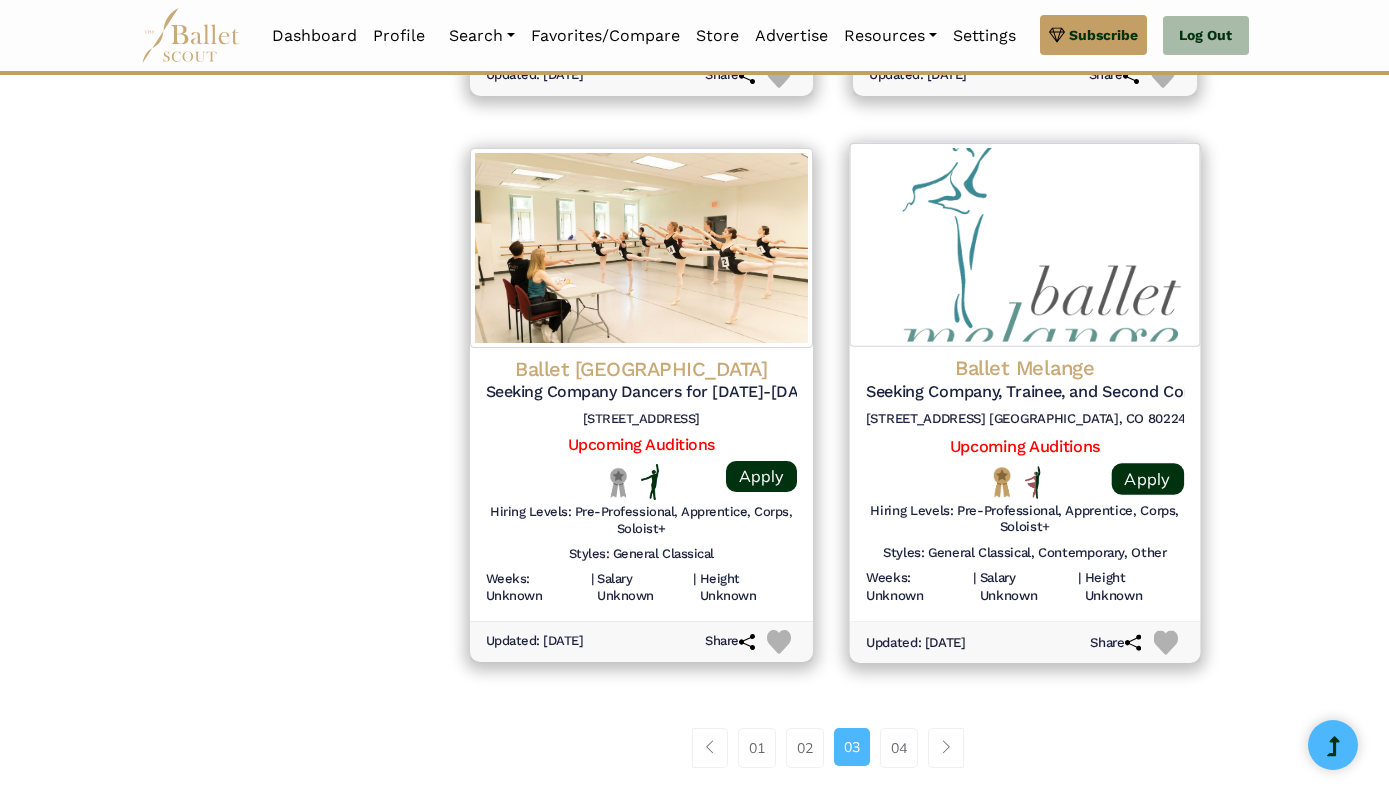 scroll, scrollTop: 2560, scrollLeft: 0, axis: vertical 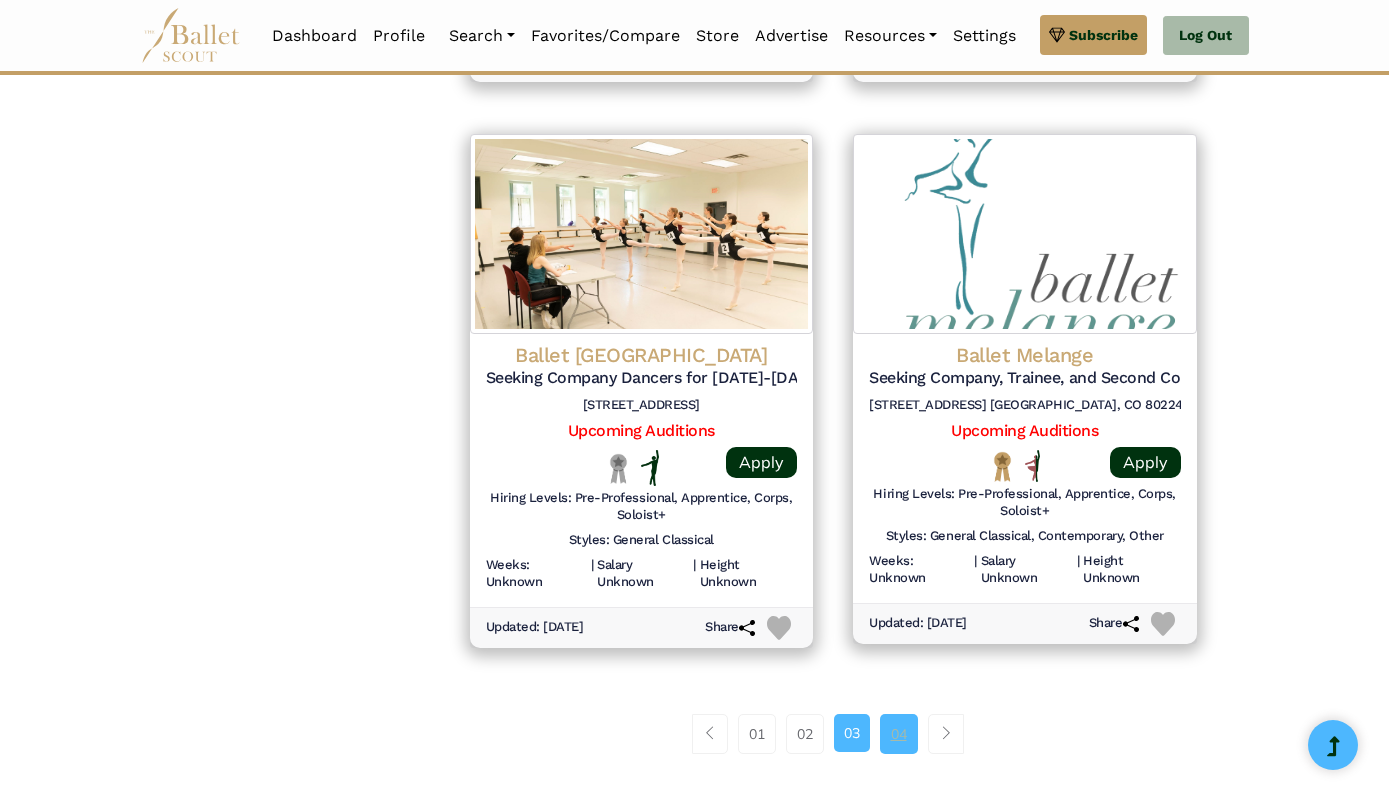 click on "04" at bounding box center [899, 734] 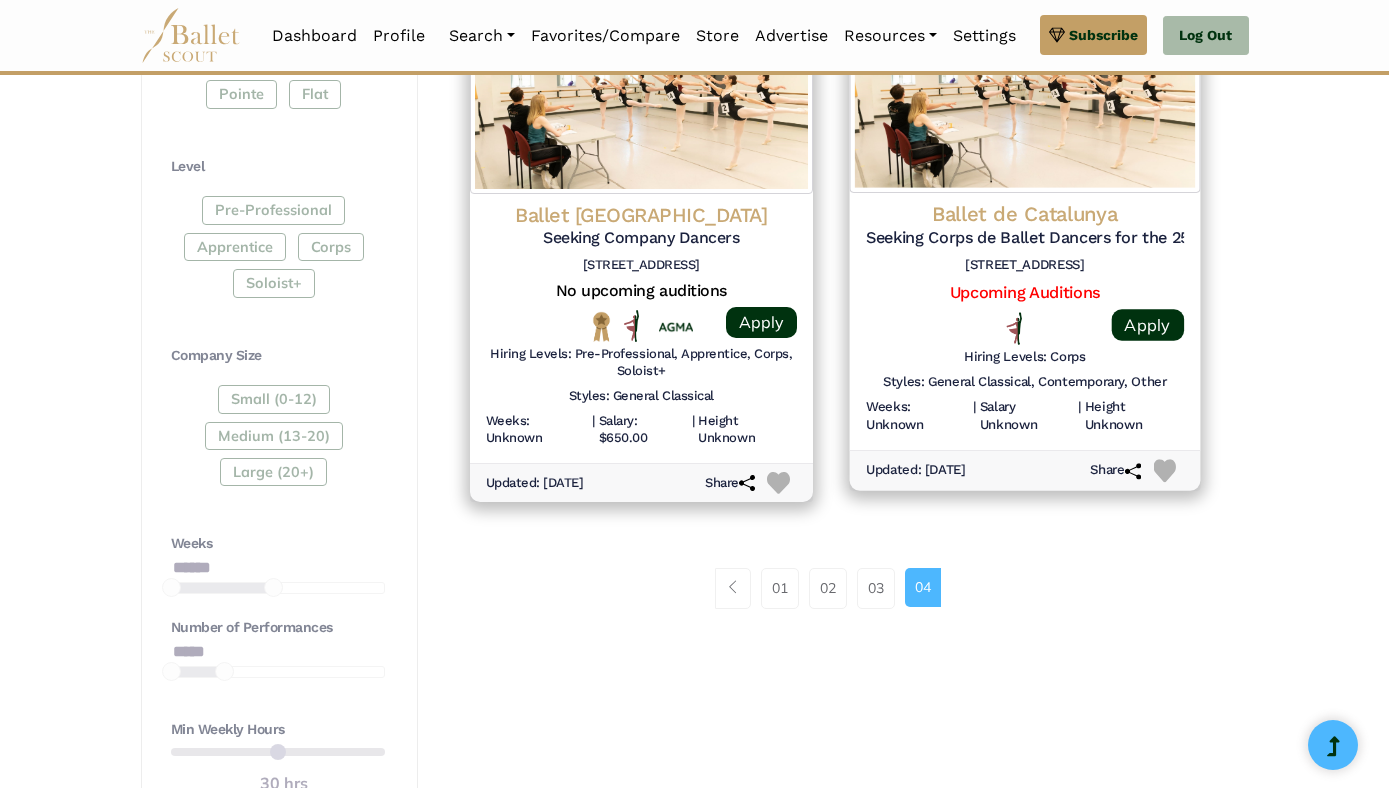 scroll, scrollTop: 1069, scrollLeft: 0, axis: vertical 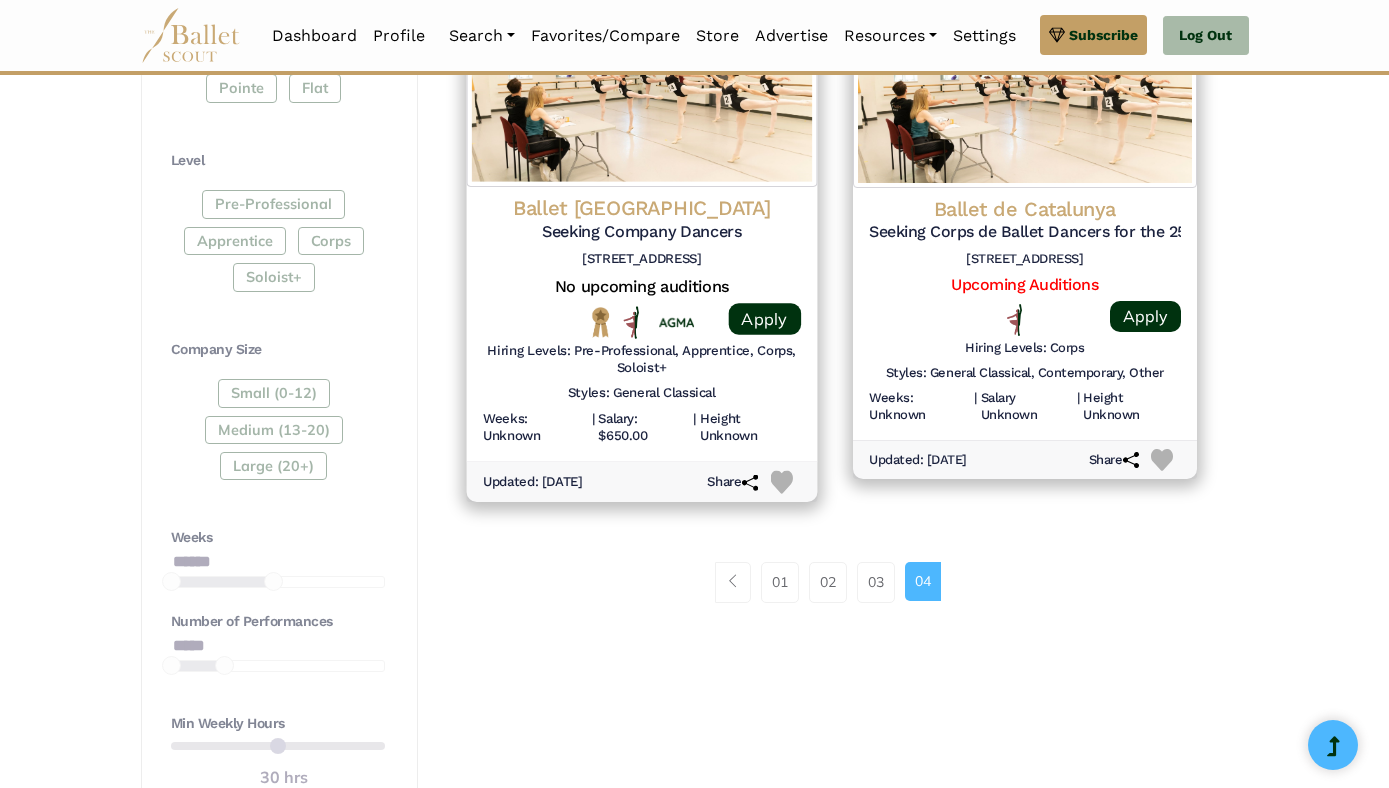 click on "Ballet [GEOGRAPHIC_DATA]" at bounding box center [1025, -352] 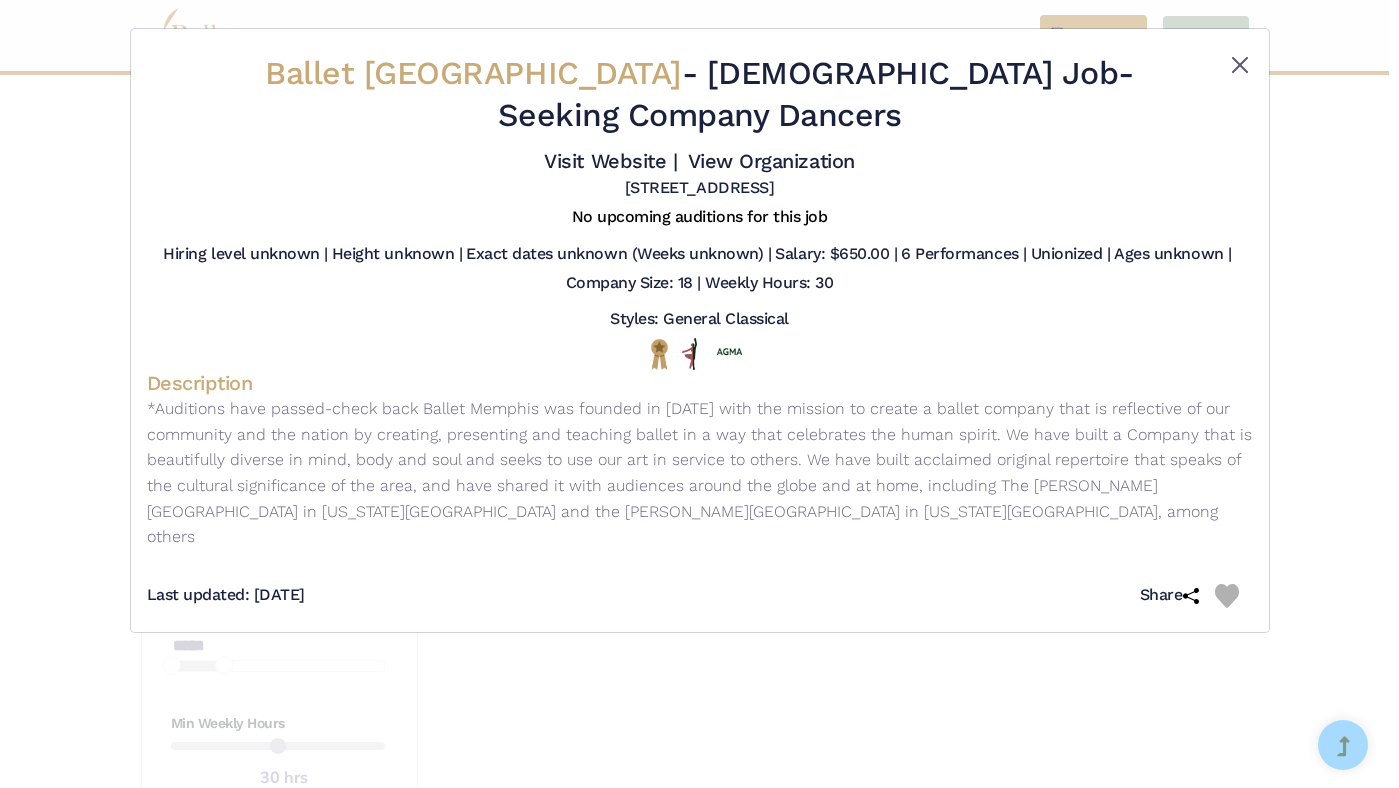click at bounding box center [1240, 65] 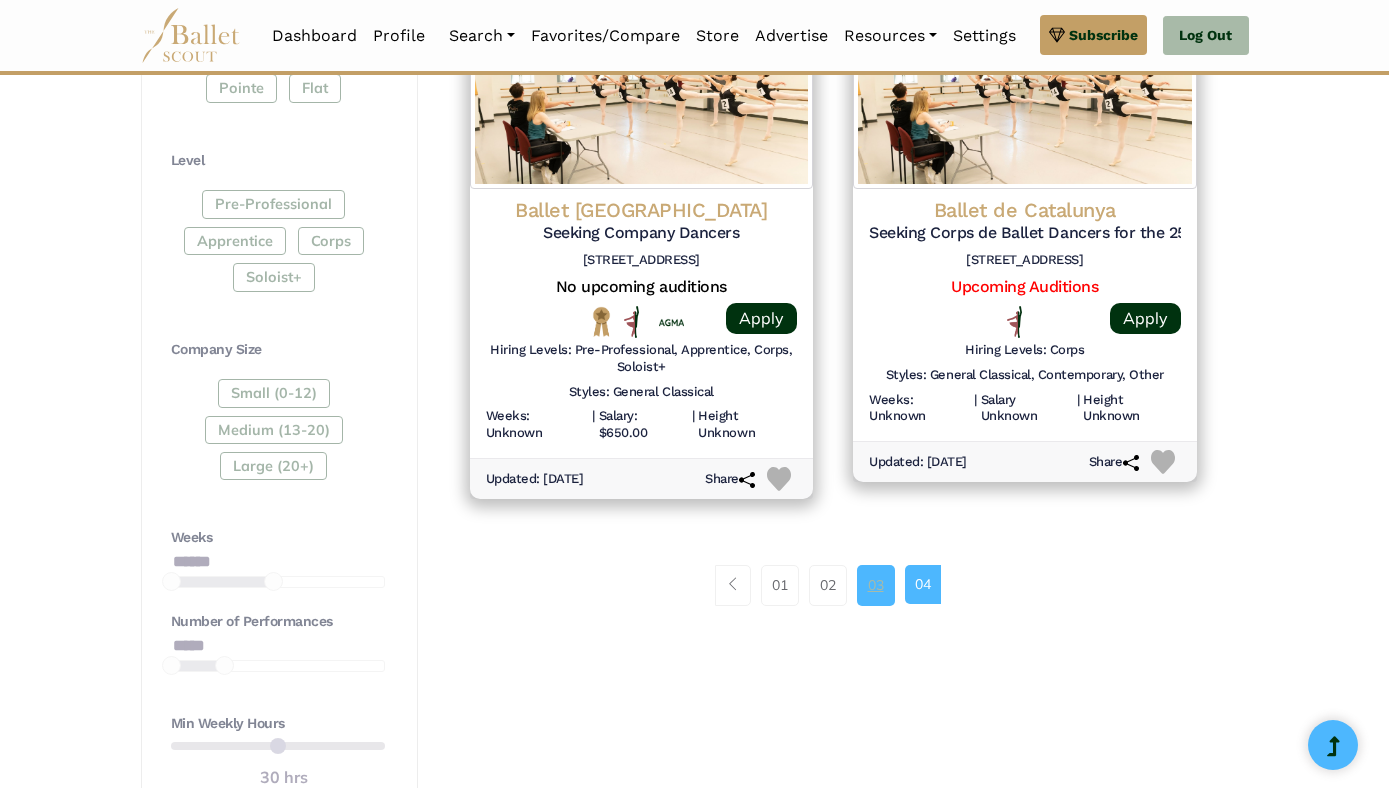 click on "03" at bounding box center (876, 585) 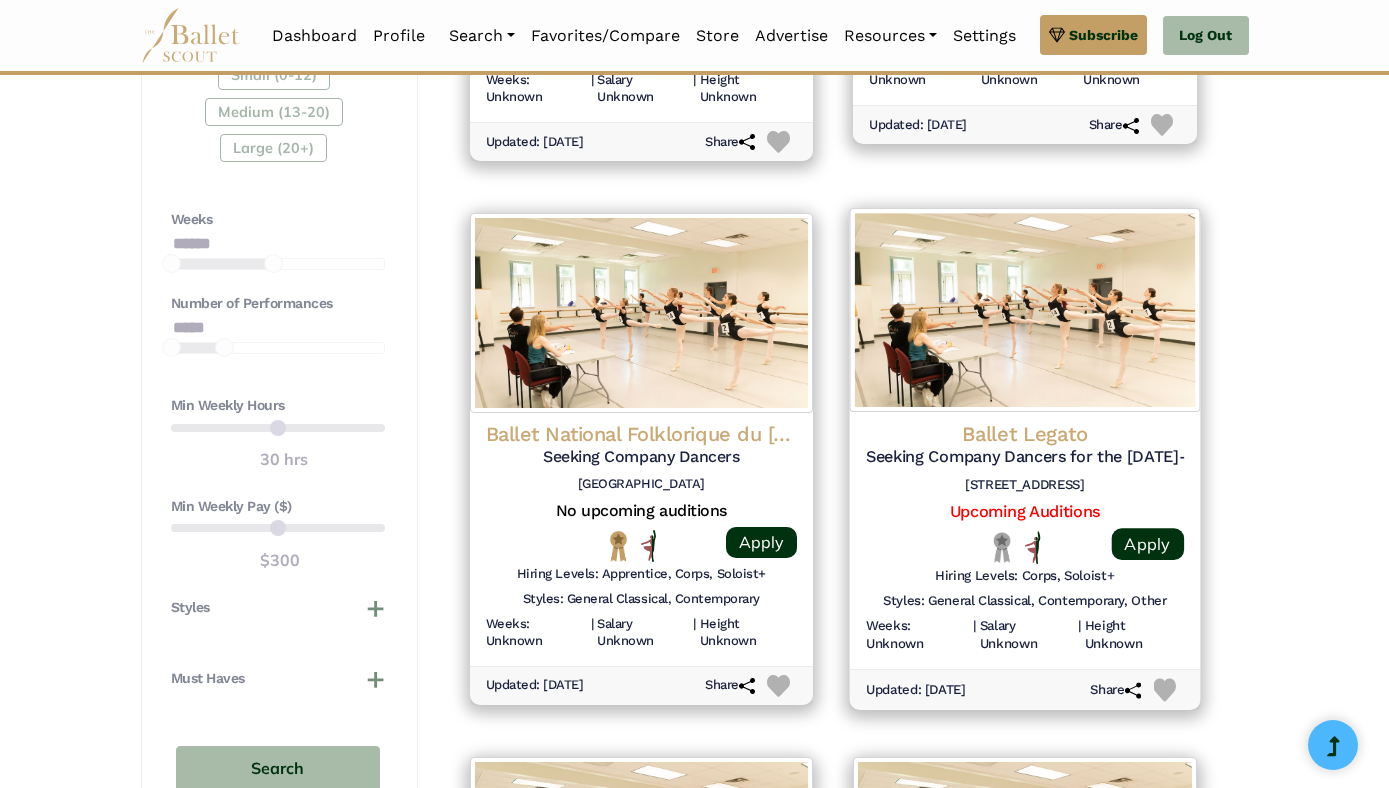 scroll, scrollTop: 1392, scrollLeft: 0, axis: vertical 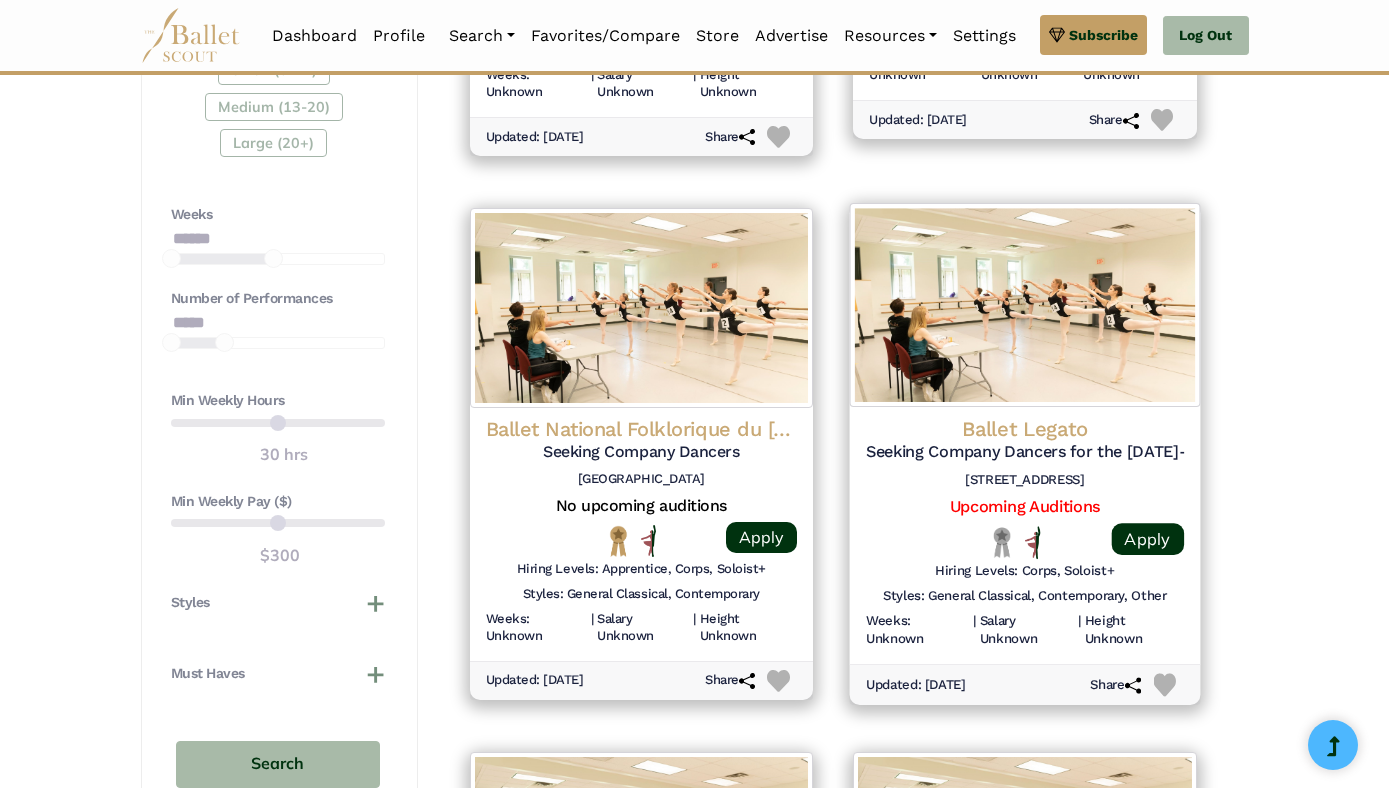 click on "Seeking Company Dancers for the [DATE]-[DATE] Season" at bounding box center [1025, -652] 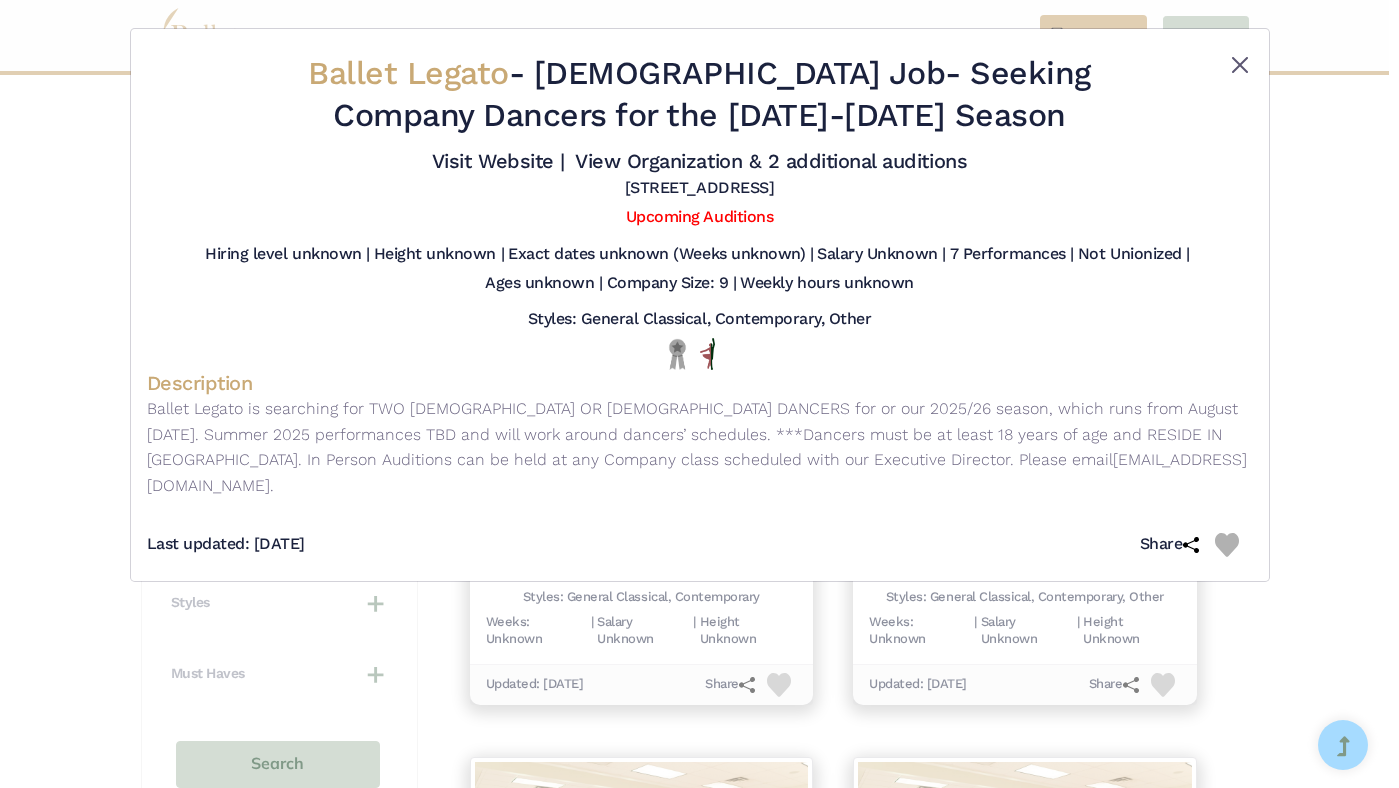 click at bounding box center [1240, 65] 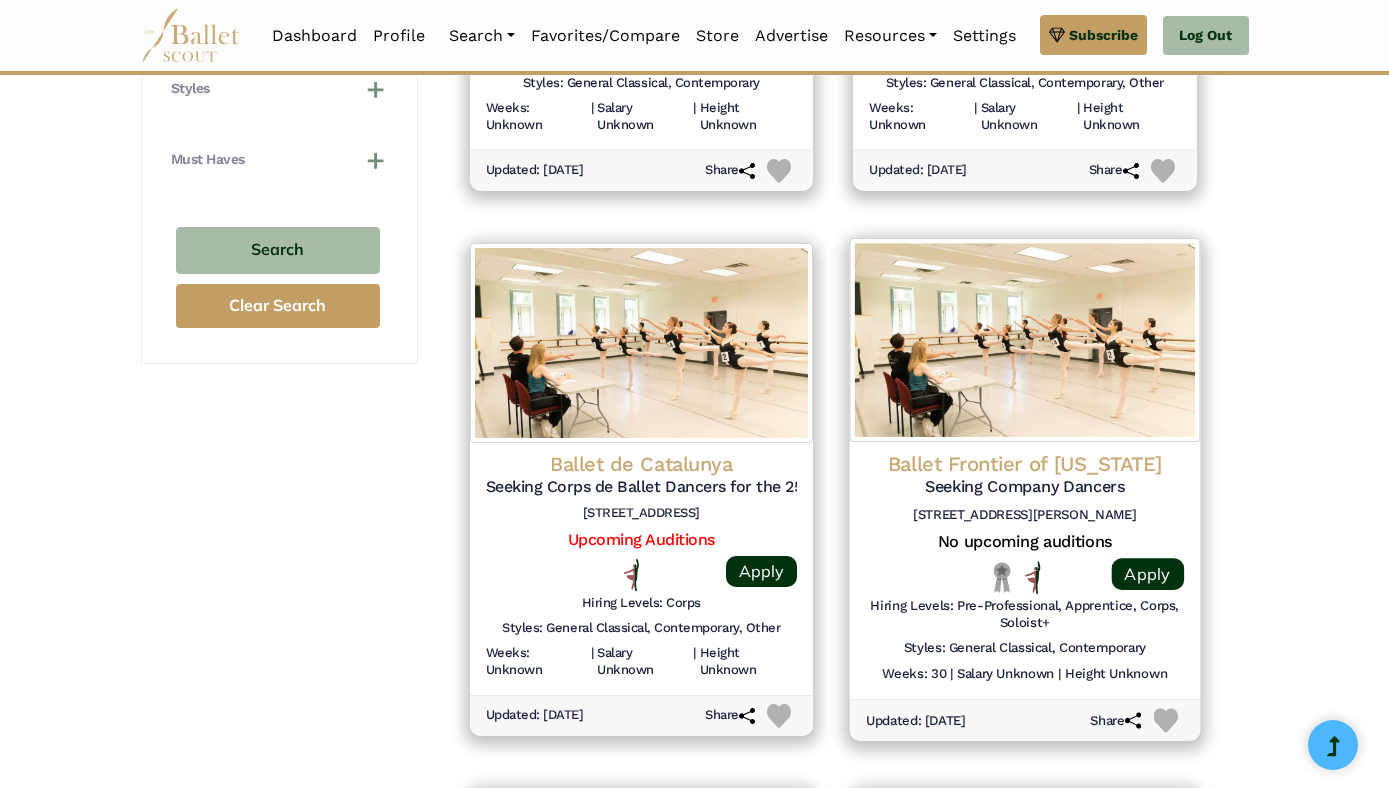 scroll, scrollTop: 1907, scrollLeft: 0, axis: vertical 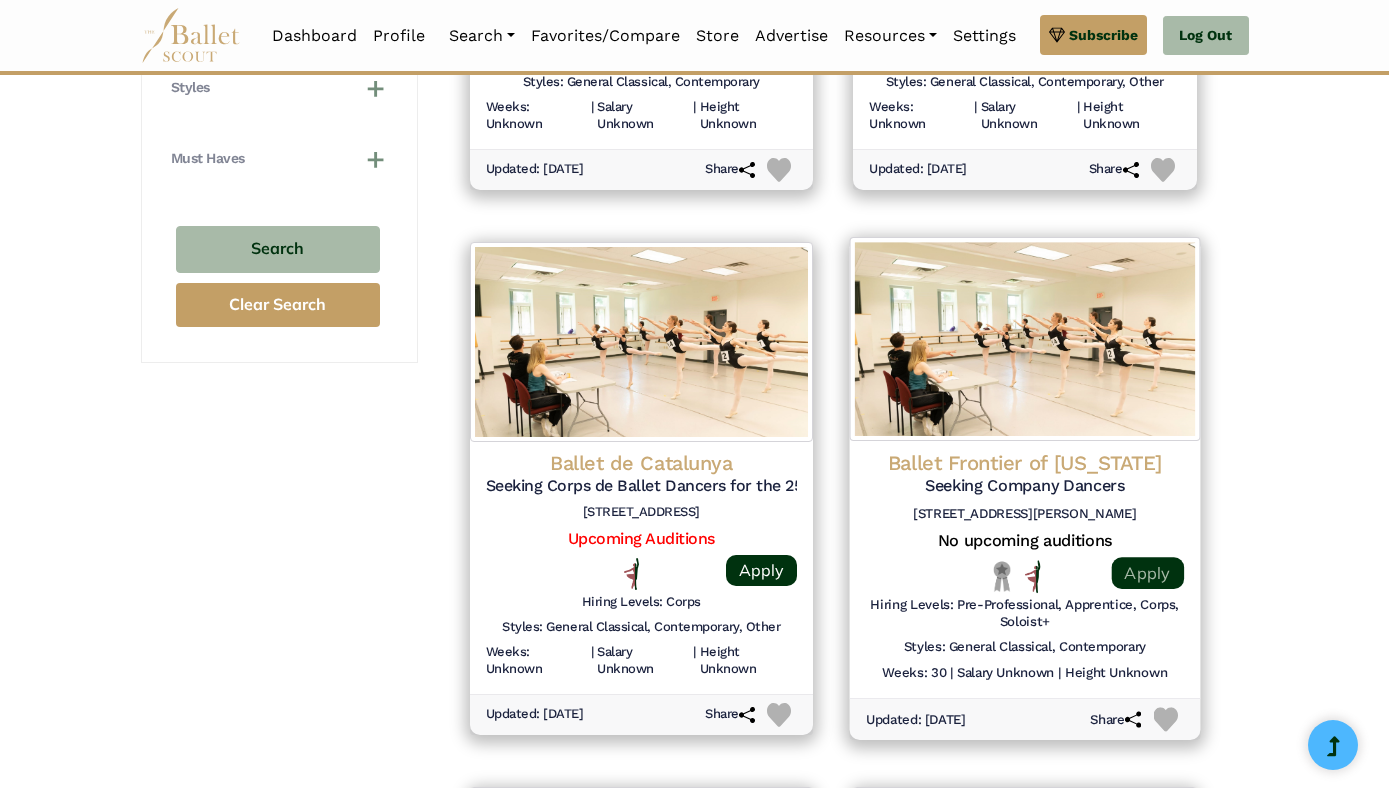click on "Apply" at bounding box center [1147, 572] 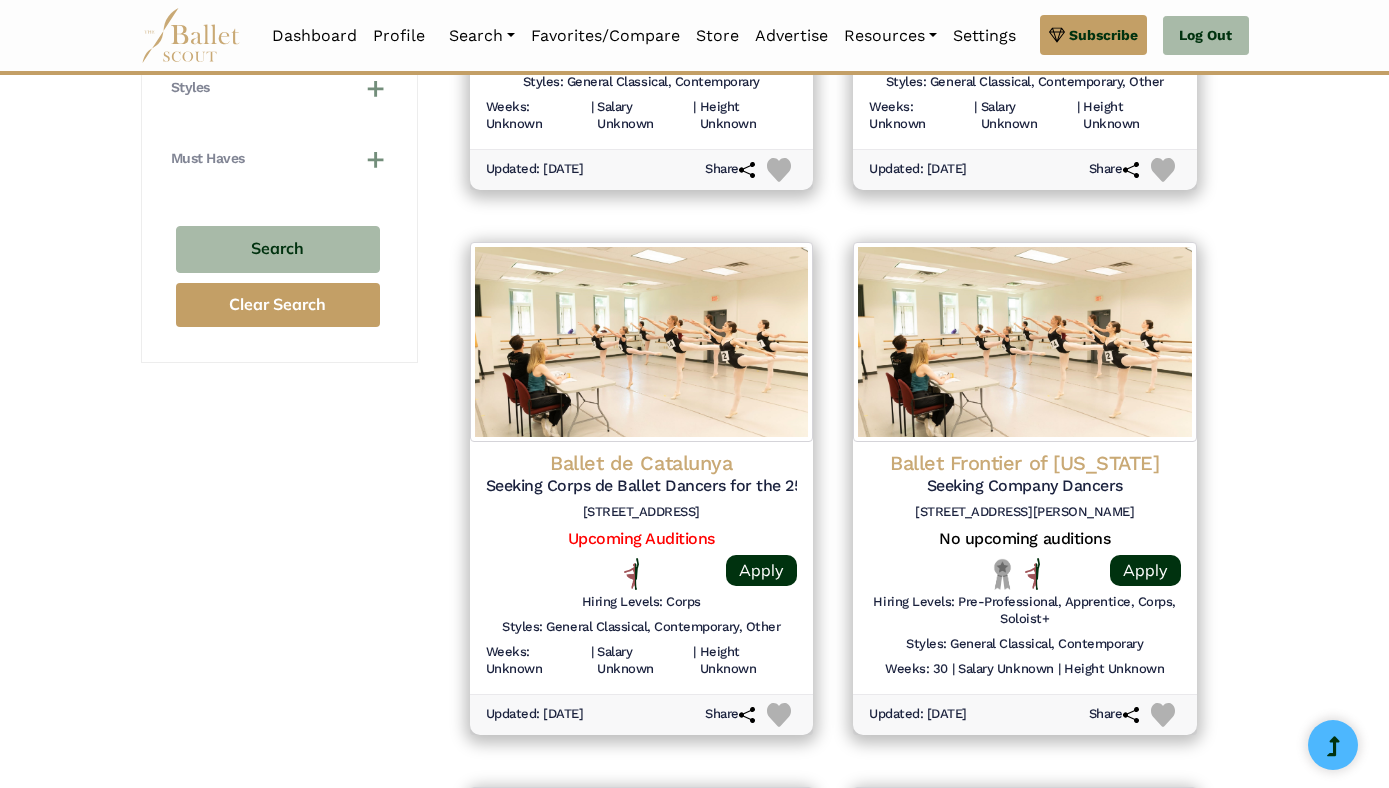 click on "**********" at bounding box center (694, 65) 